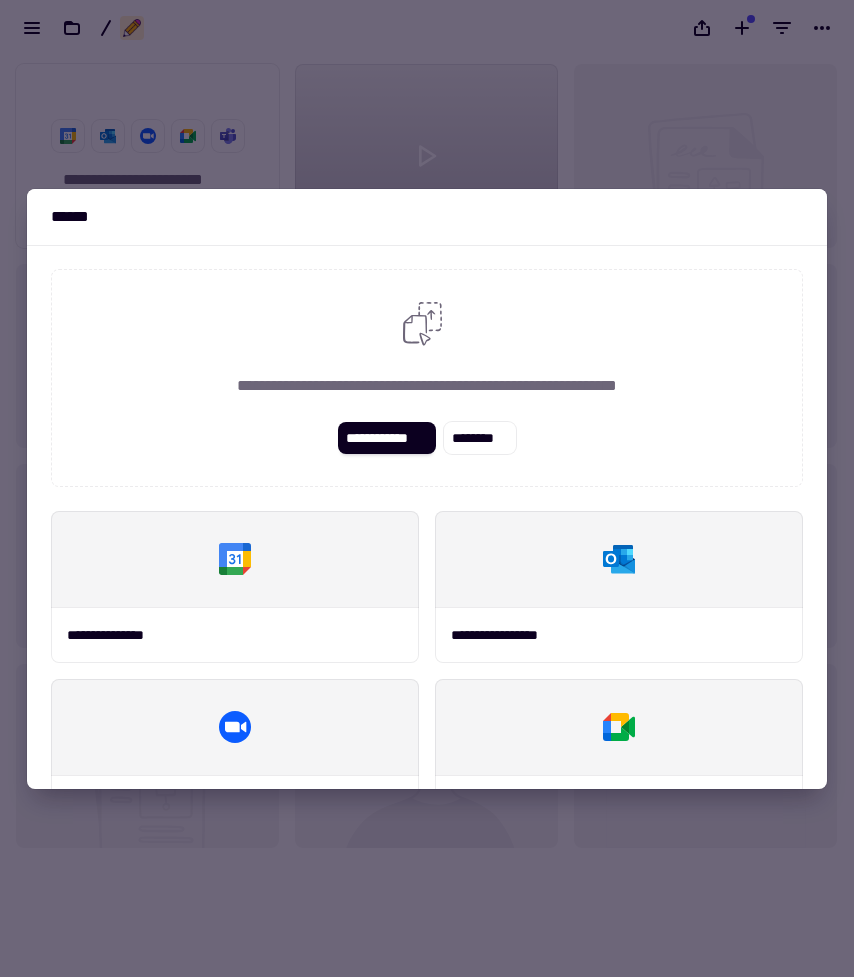 scroll, scrollTop: 0, scrollLeft: 0, axis: both 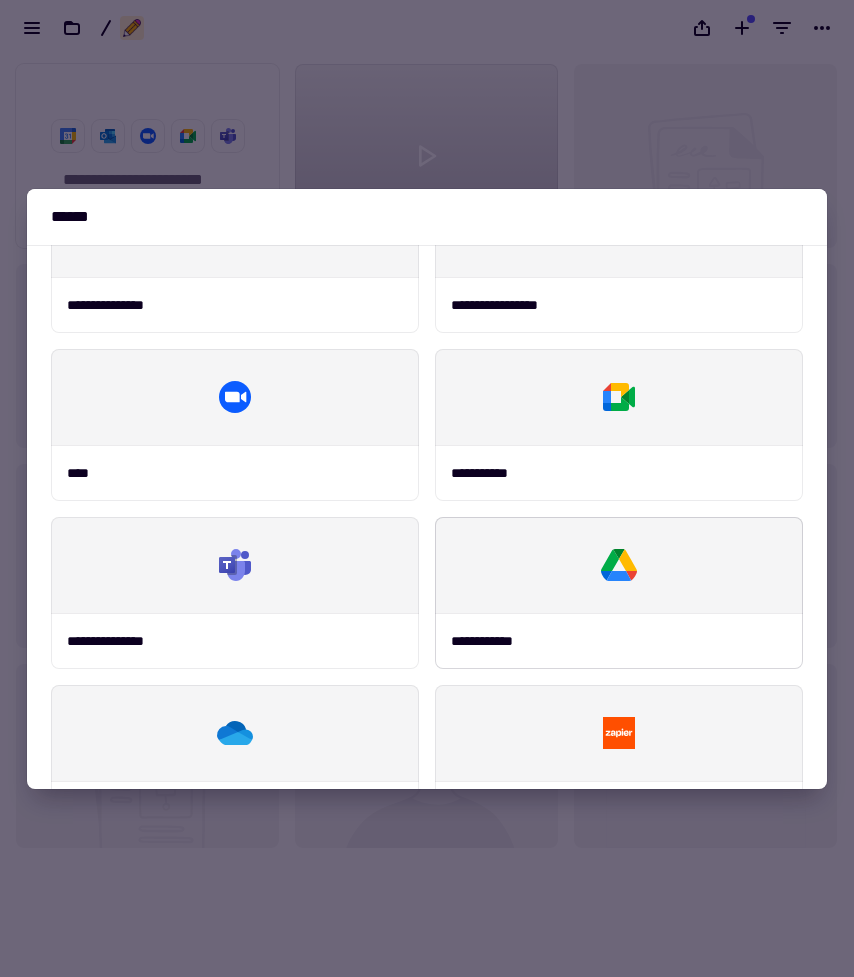 click on "**********" at bounding box center (619, 641) 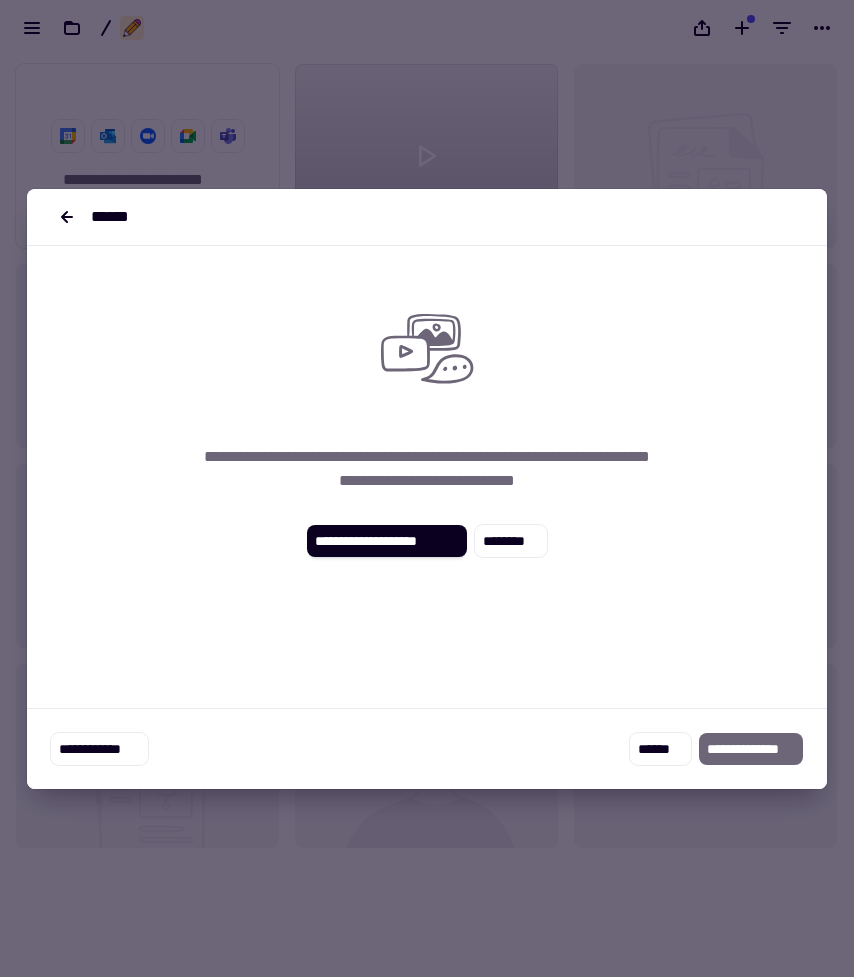 click on "**********" at bounding box center (427, 421) 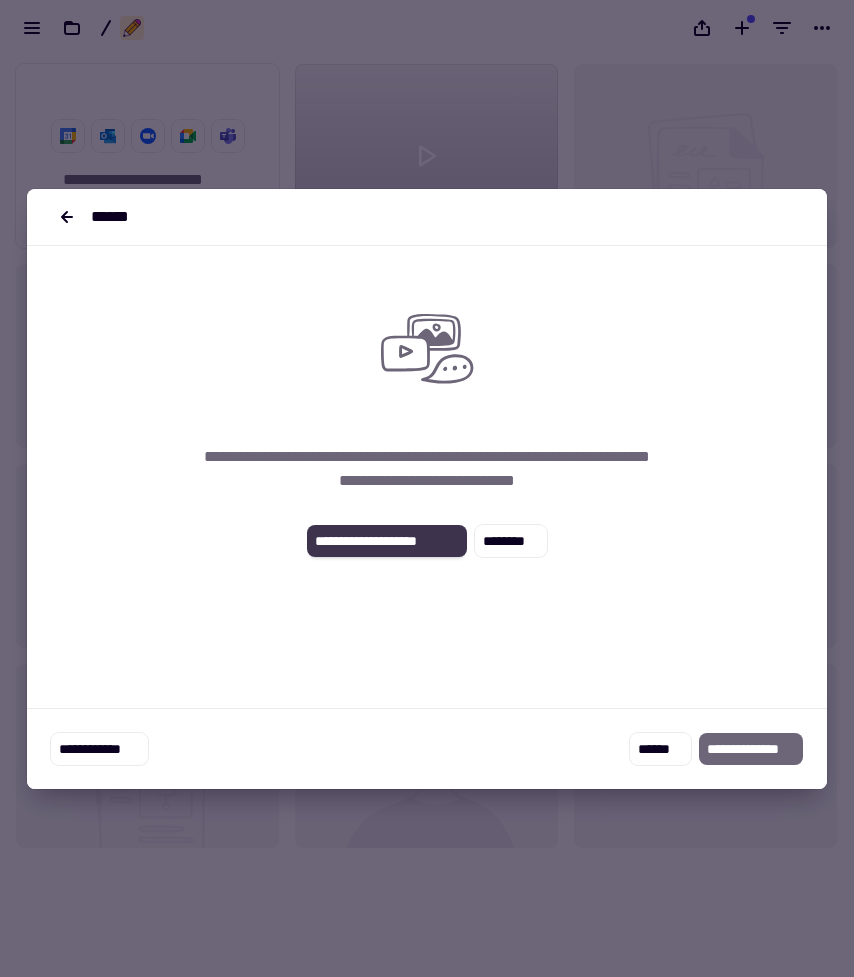 click on "**********" 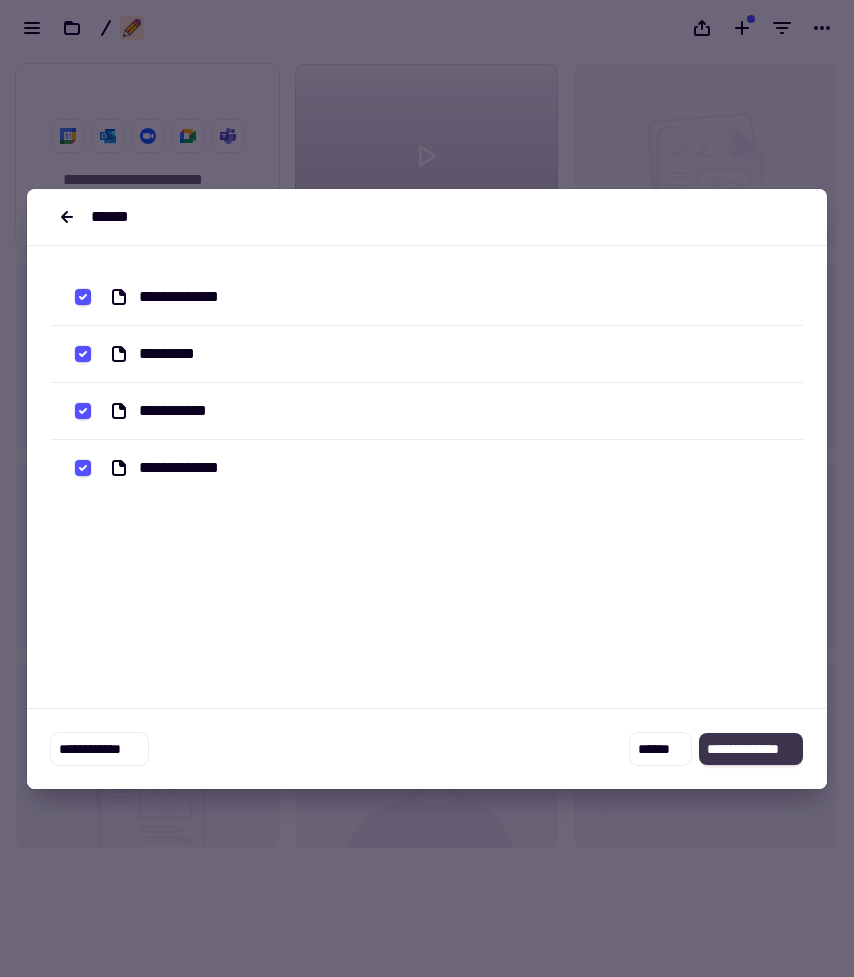 click on "**********" 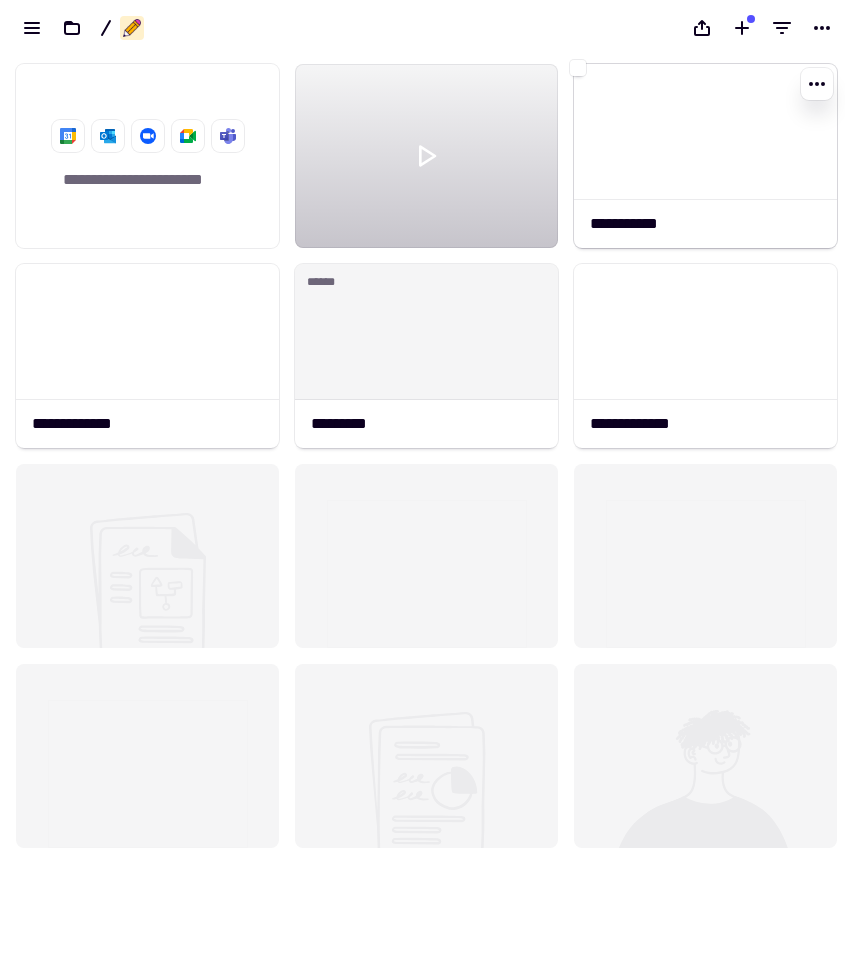 click 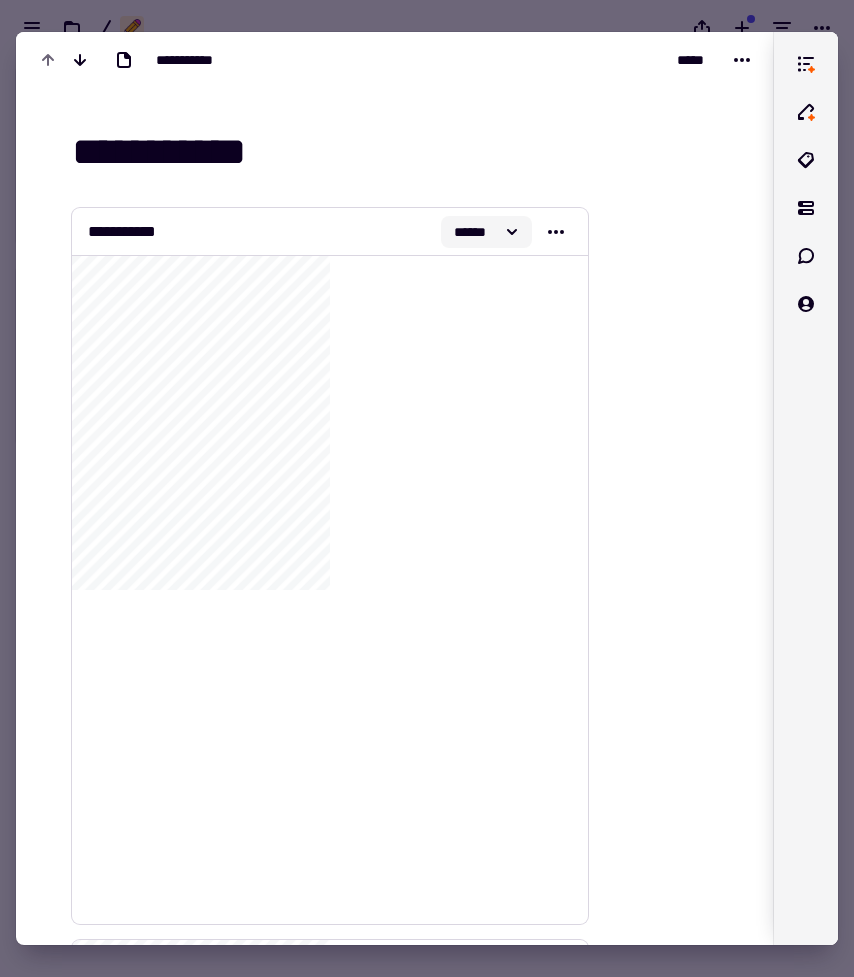 click 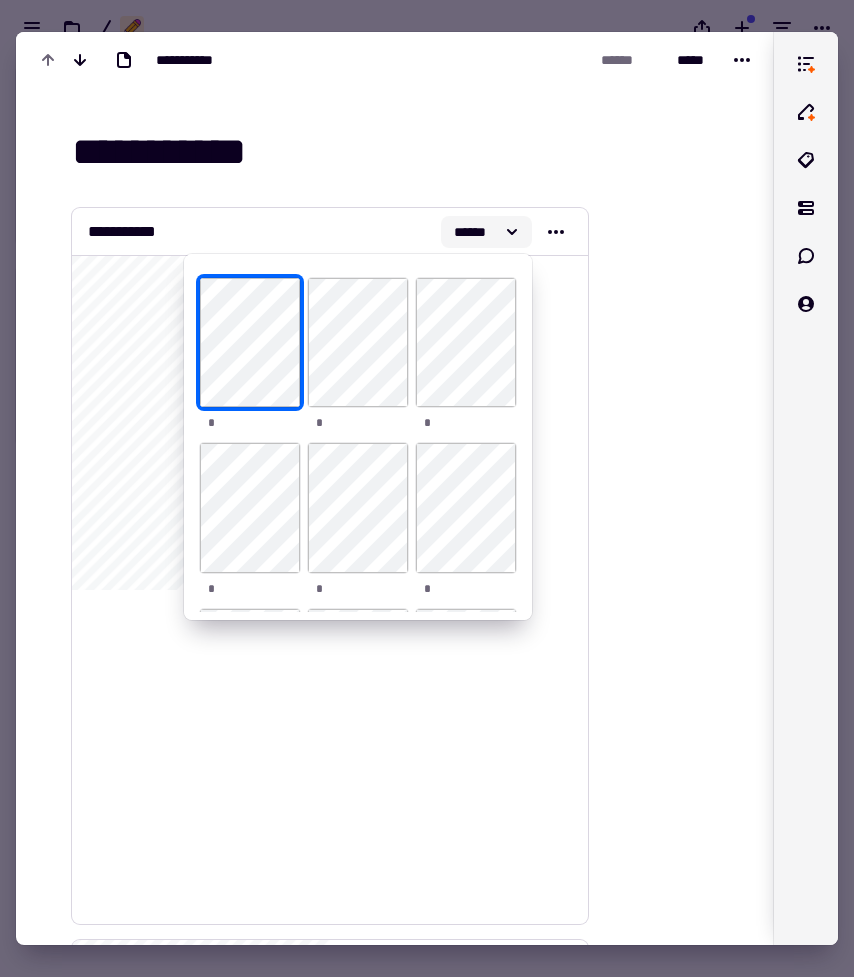 click 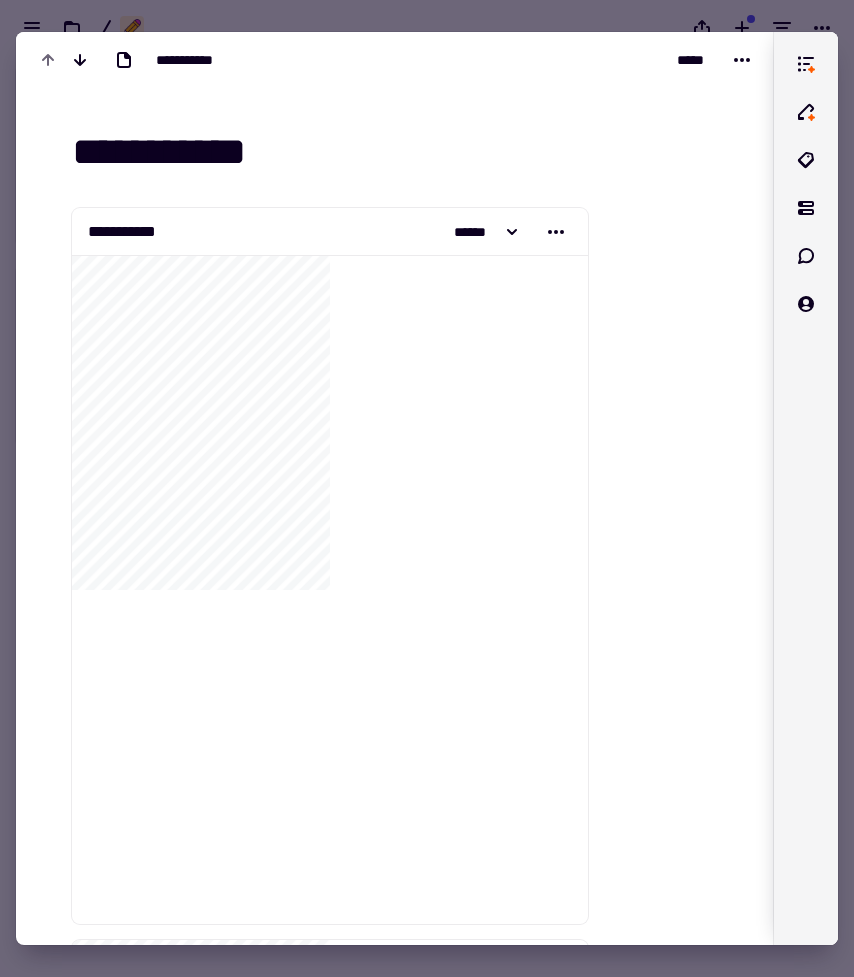 scroll, scrollTop: 0, scrollLeft: 0, axis: both 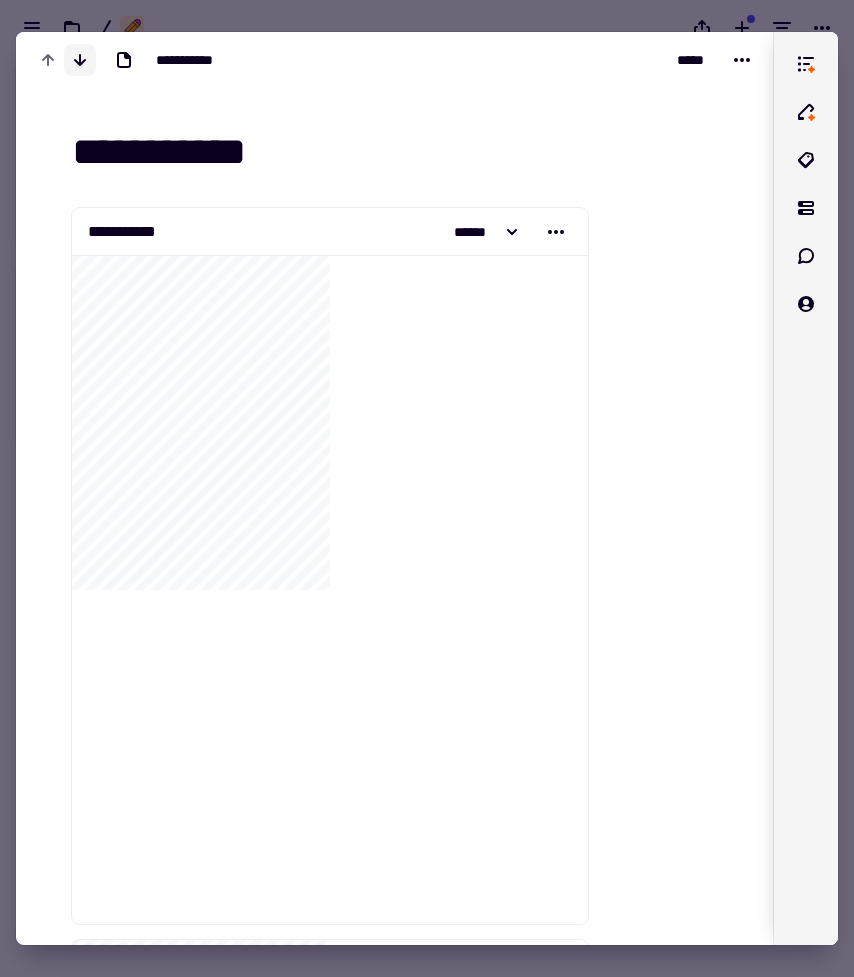 click 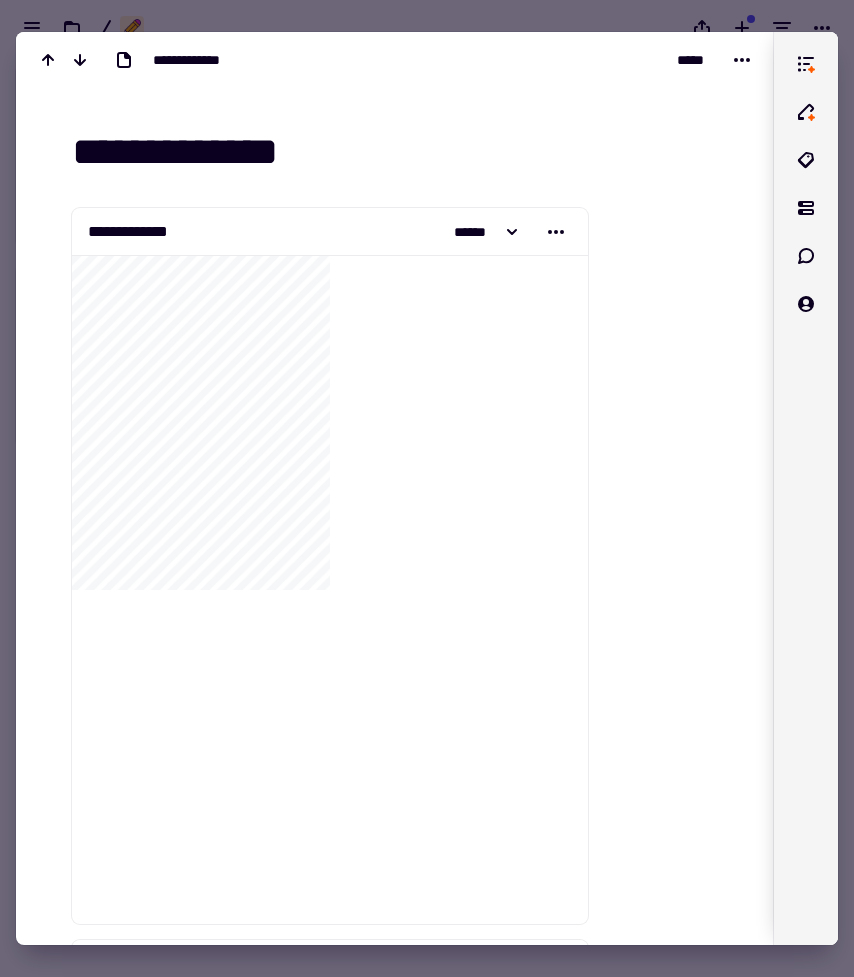 click at bounding box center [427, 488] 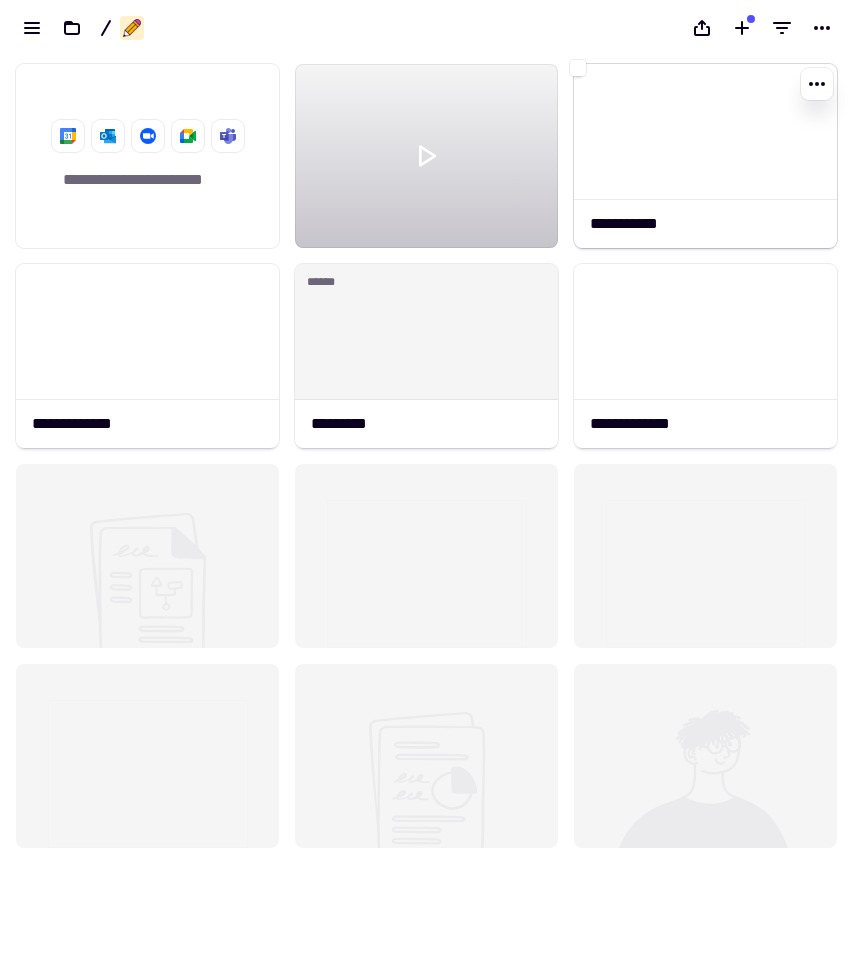 scroll, scrollTop: -1, scrollLeft: 0, axis: vertical 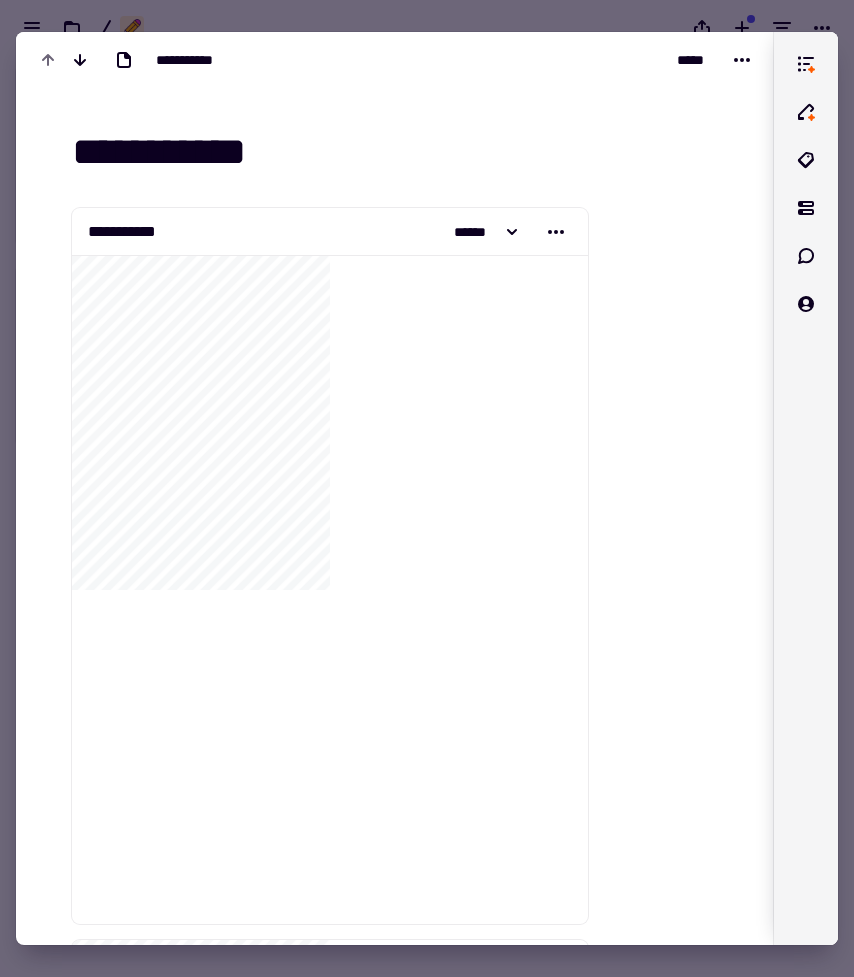 click at bounding box center (427, 488) 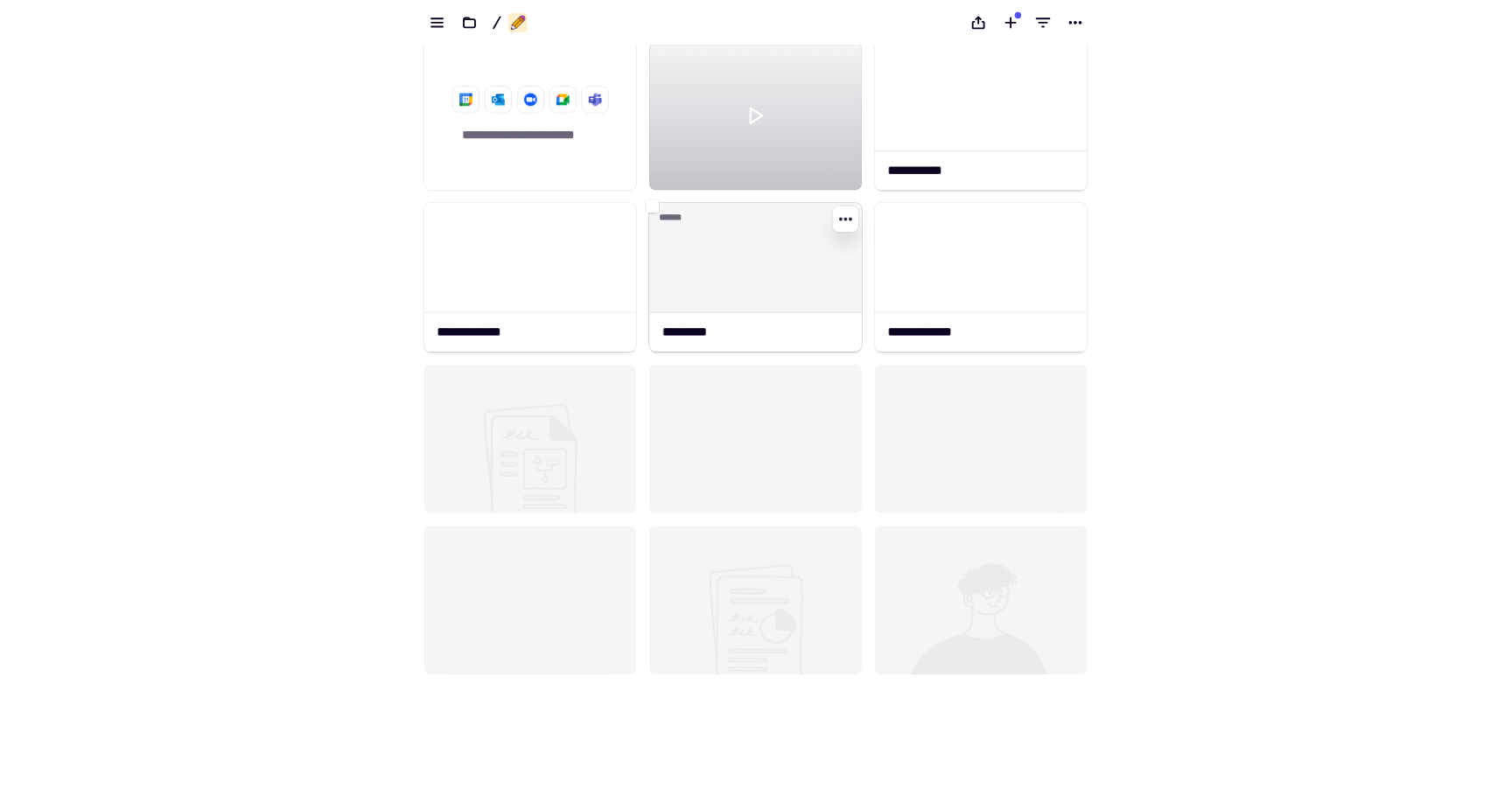 scroll, scrollTop: 11, scrollLeft: 0, axis: vertical 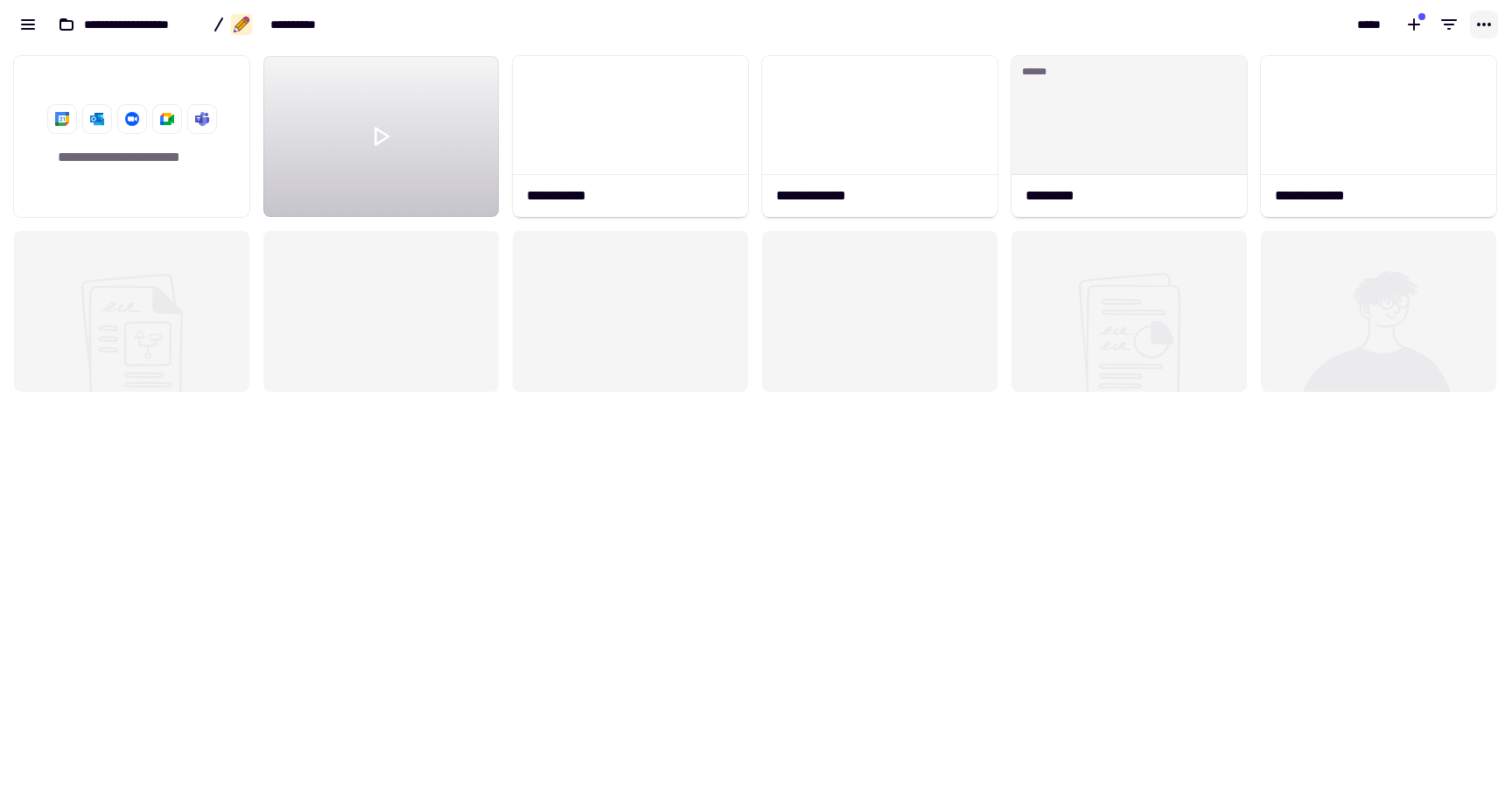 click 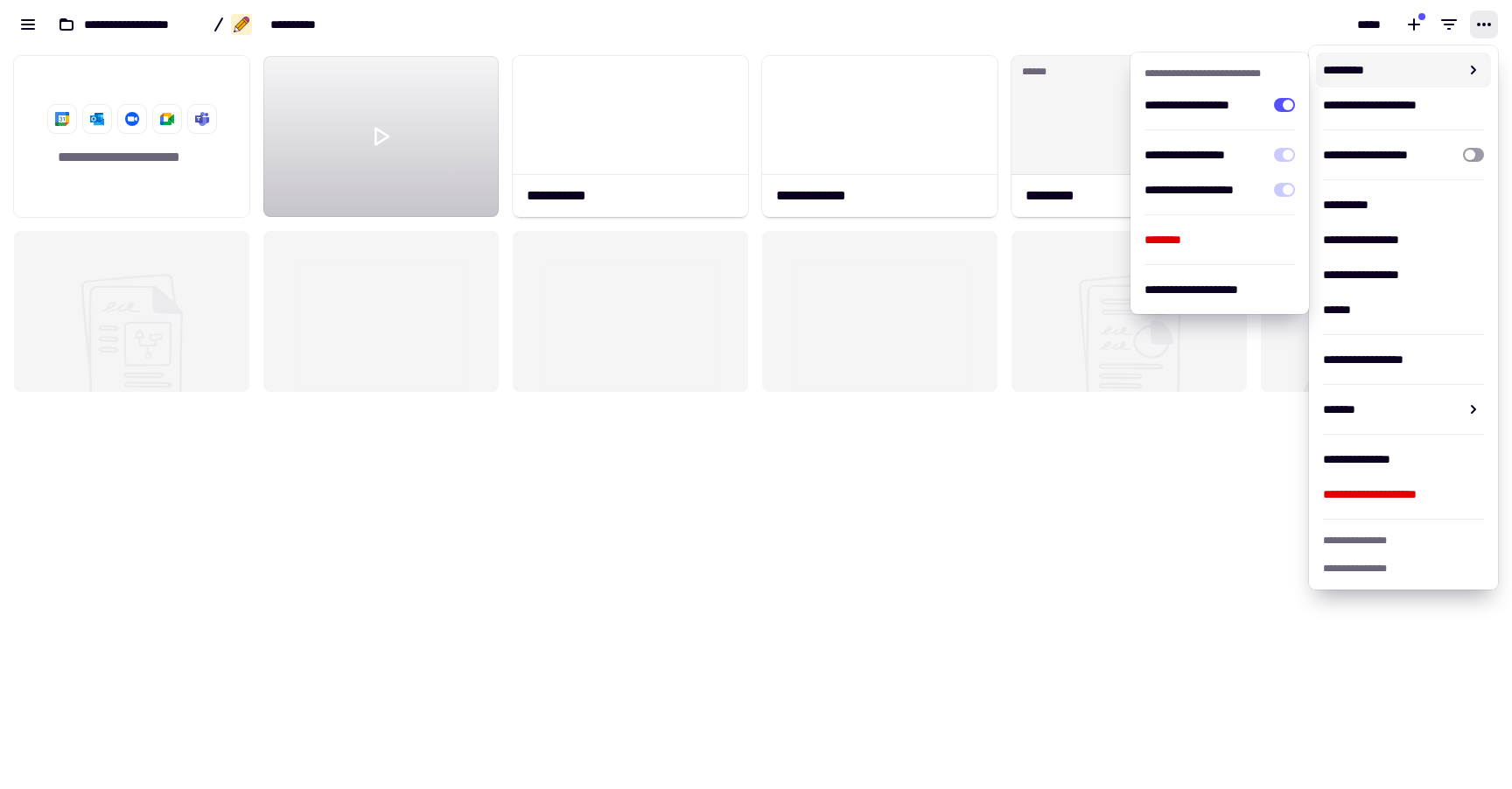 click on "**********" 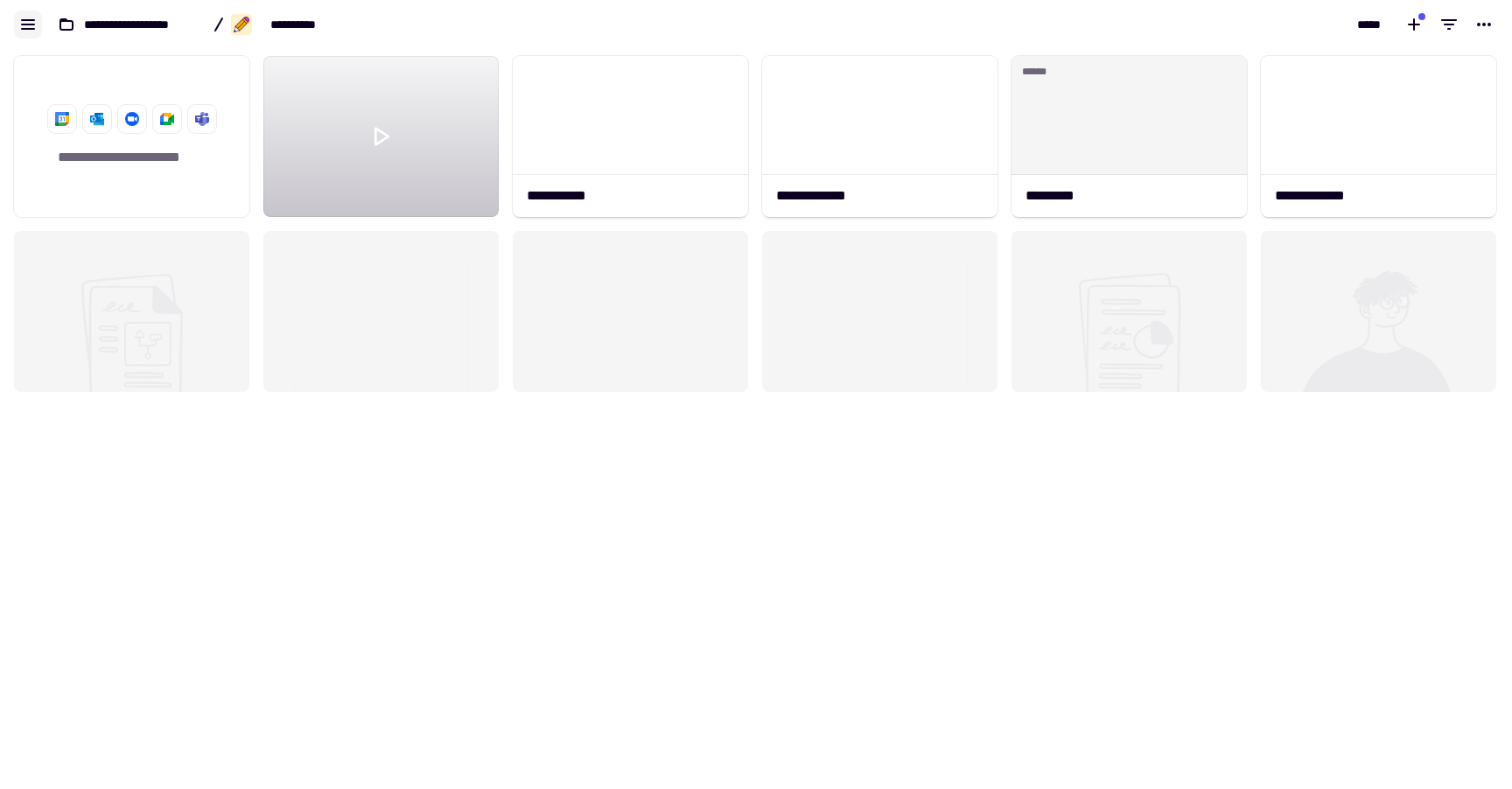 click 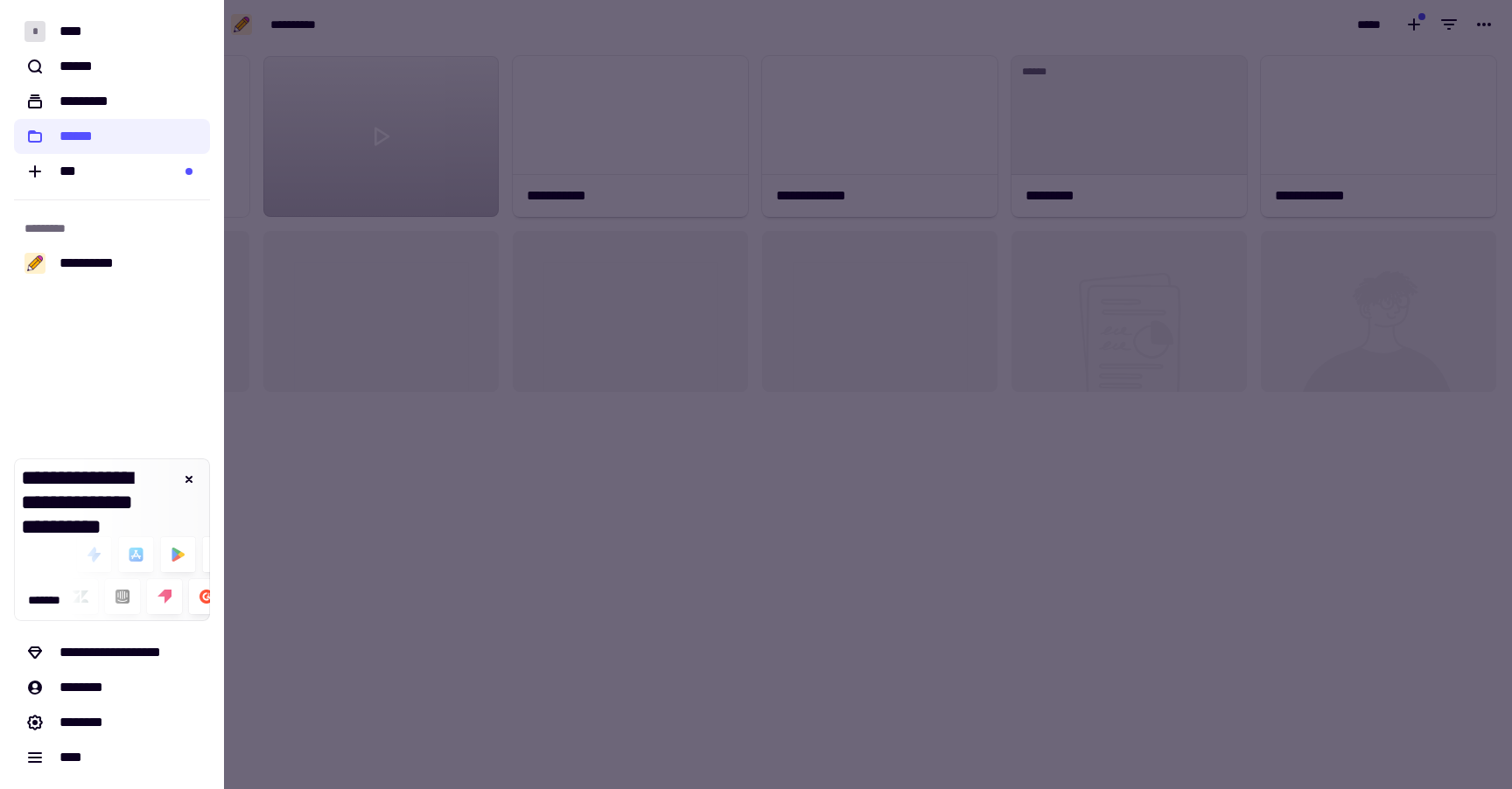 click on "*" 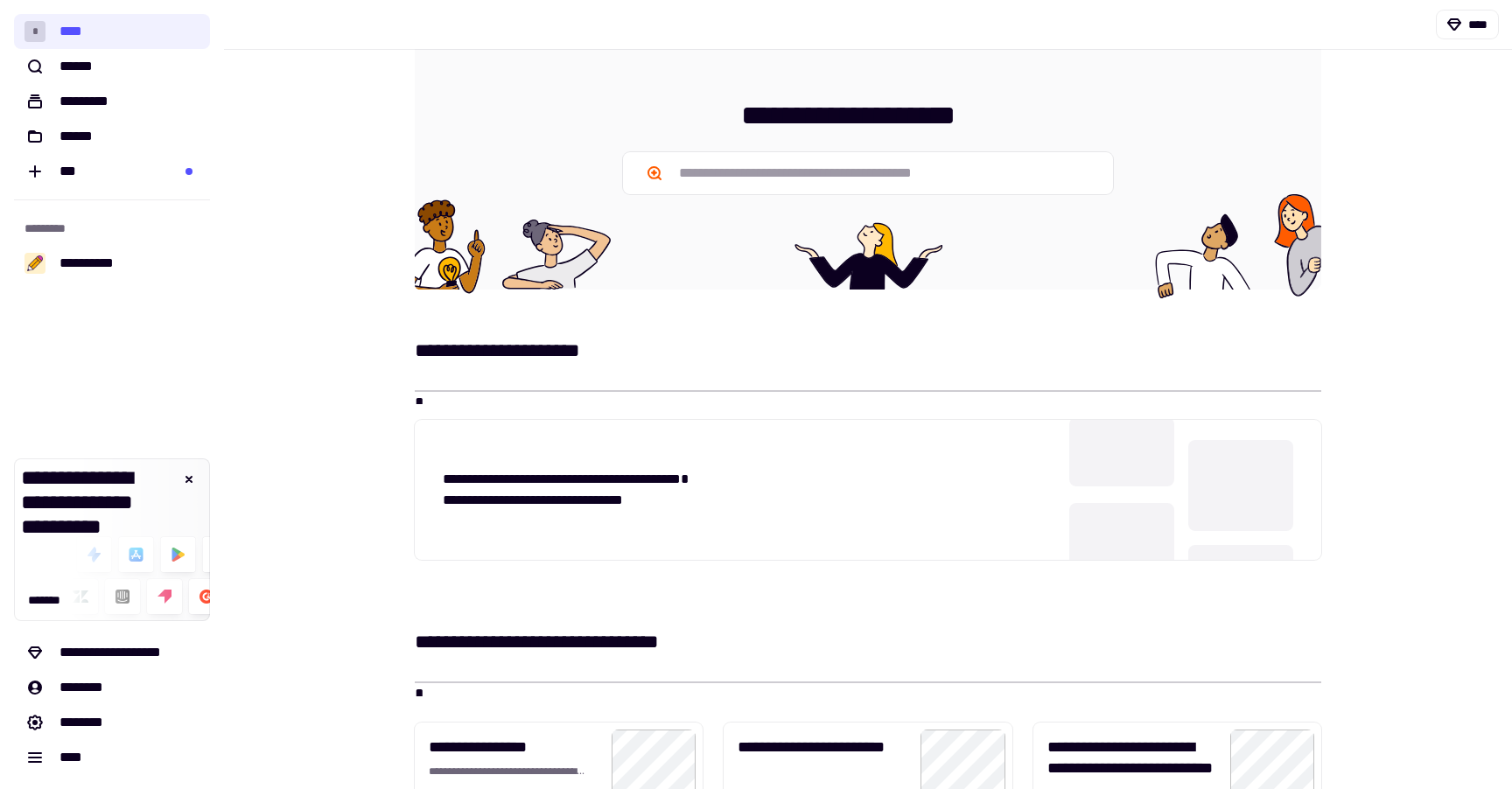 scroll, scrollTop: 6, scrollLeft: 0, axis: vertical 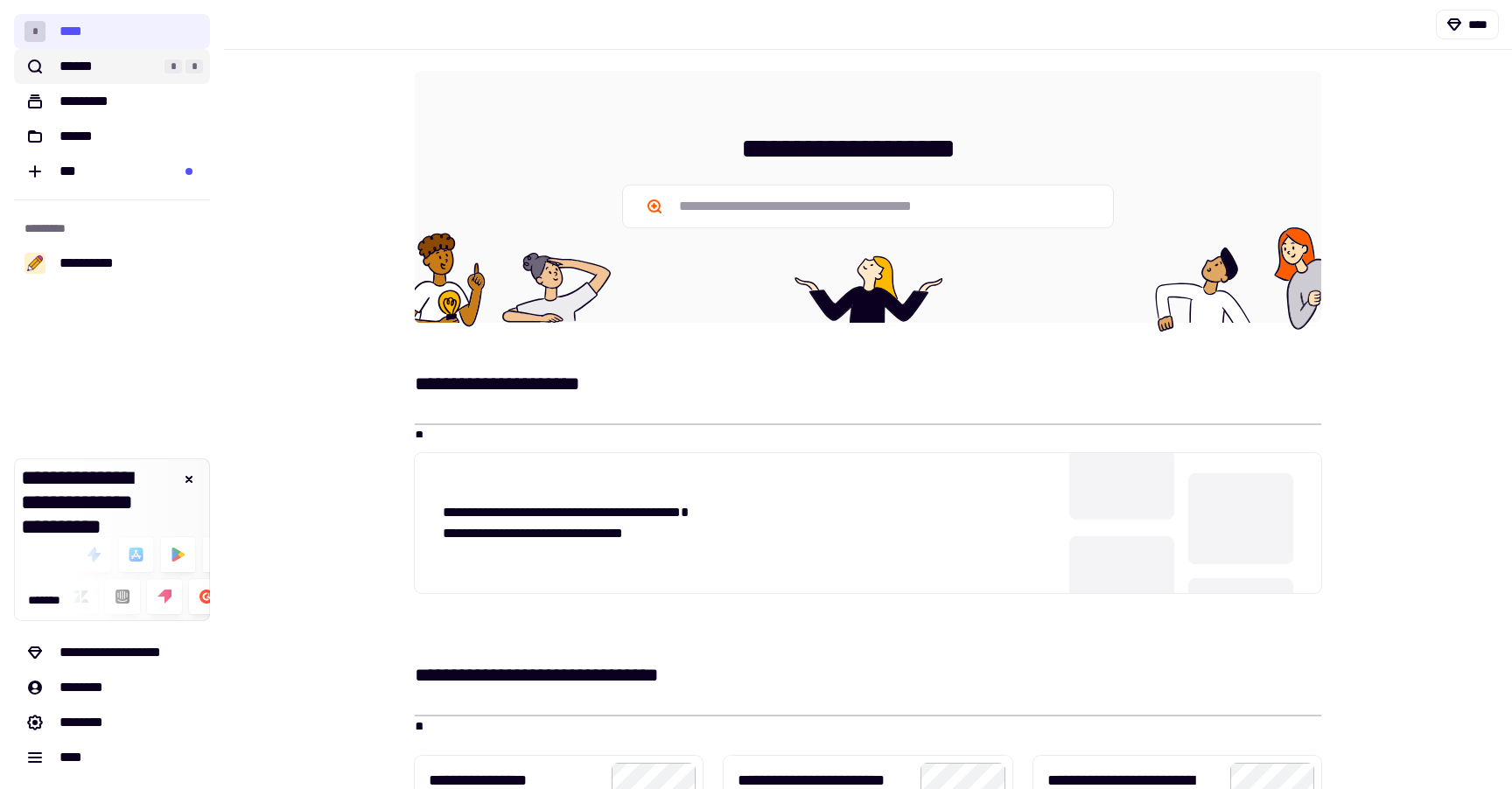 click on "******" 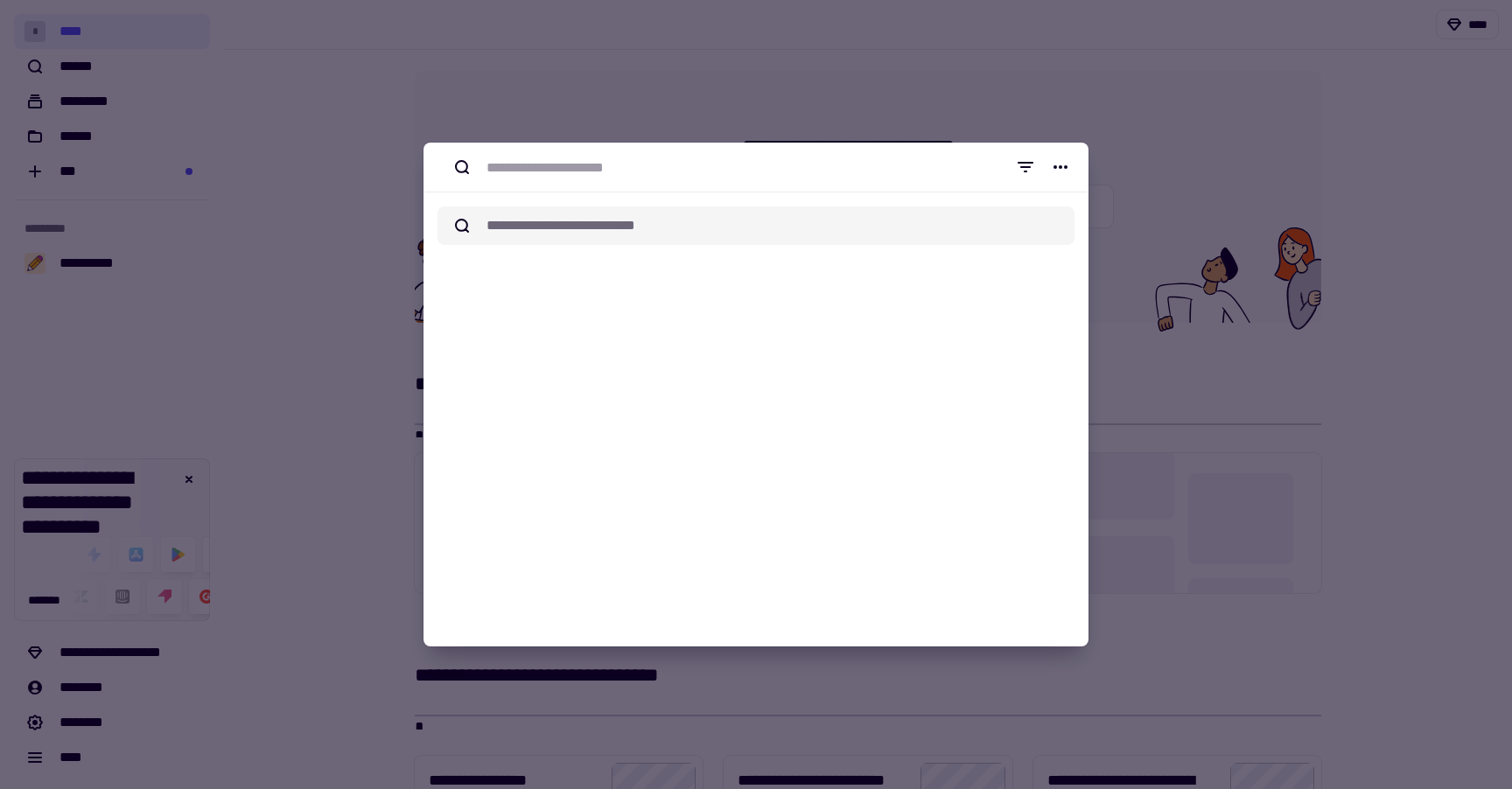 click at bounding box center (756, 394) 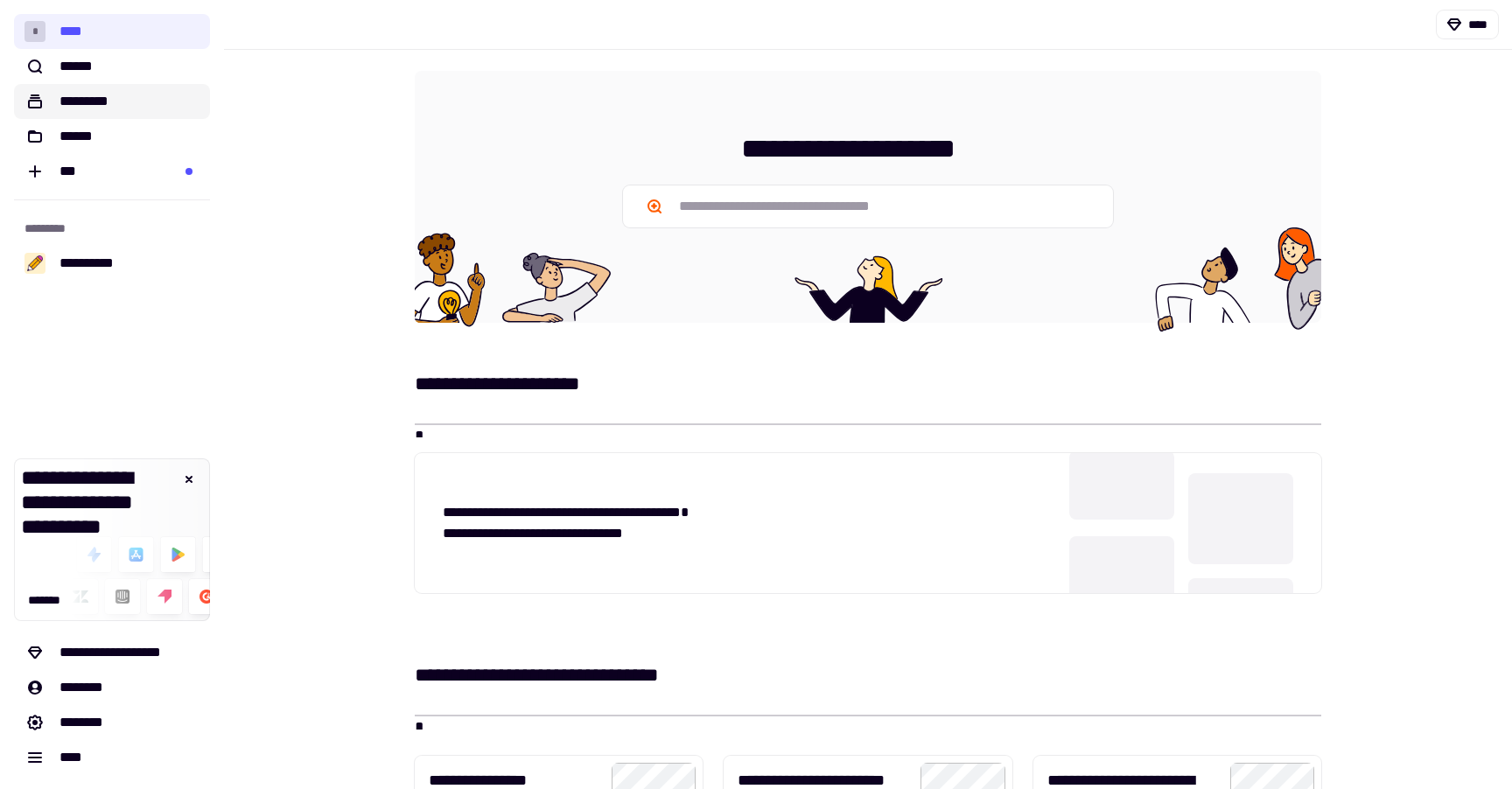 click on "*********" 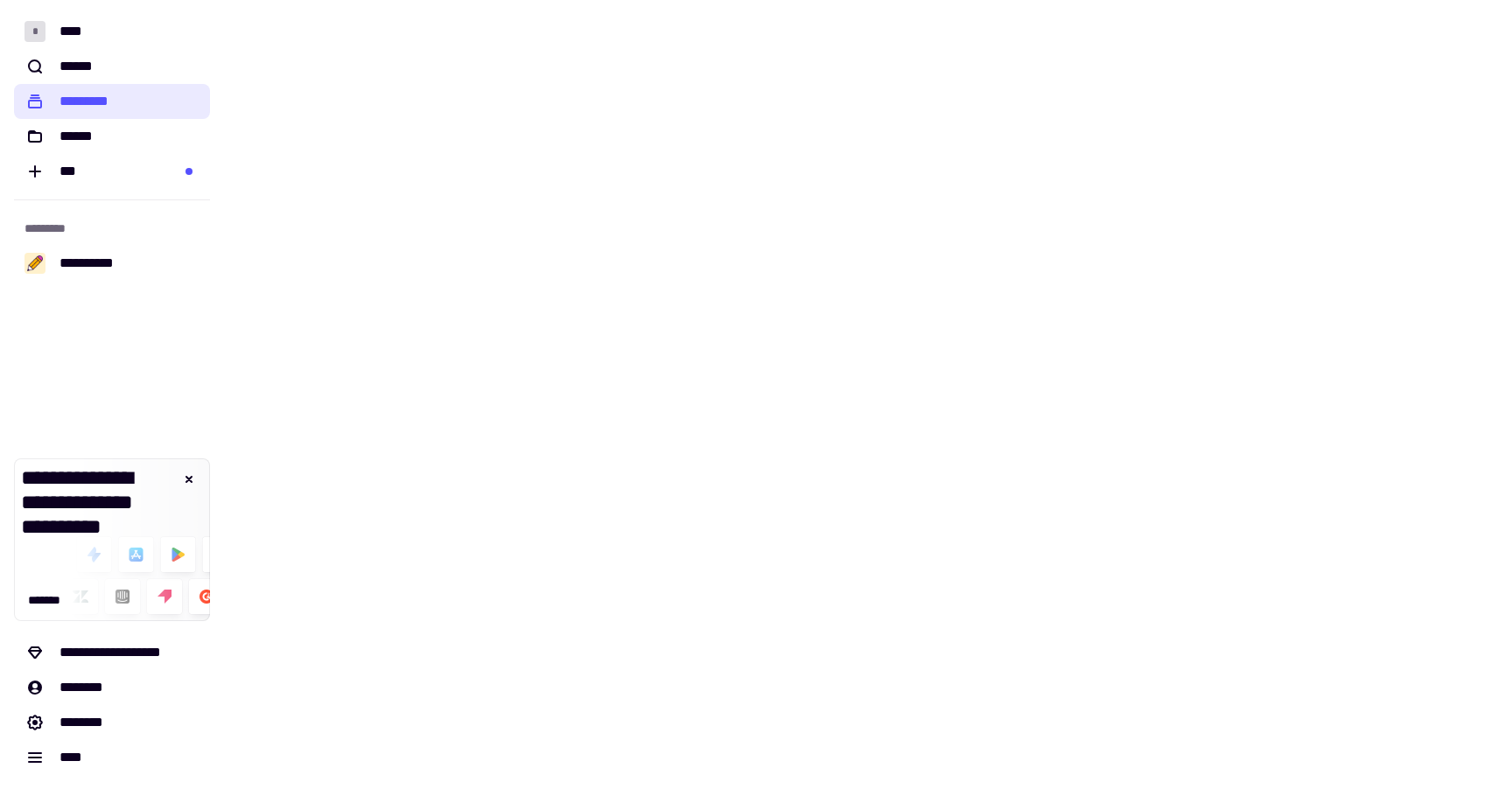 scroll, scrollTop: 0, scrollLeft: 0, axis: both 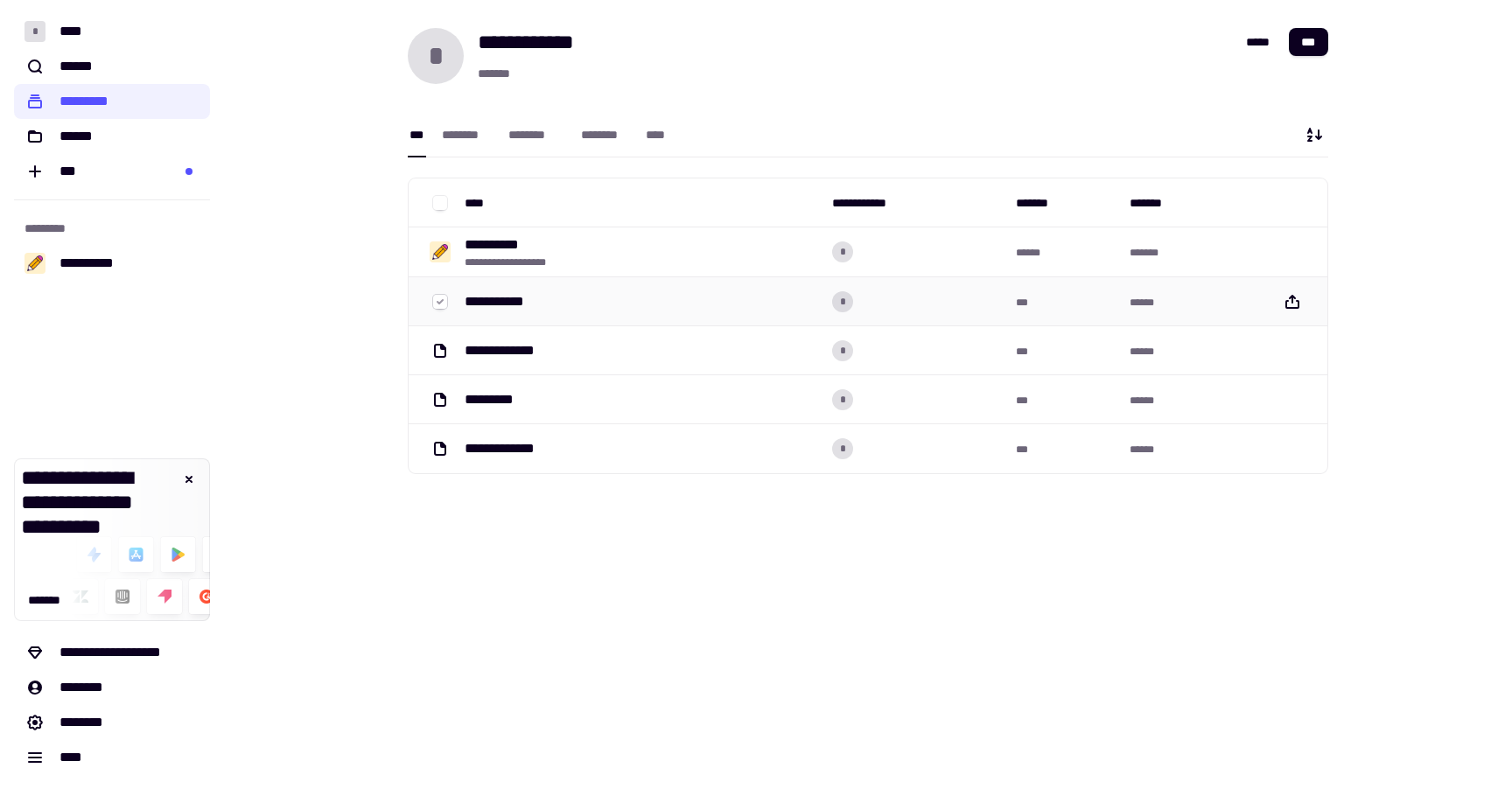 click 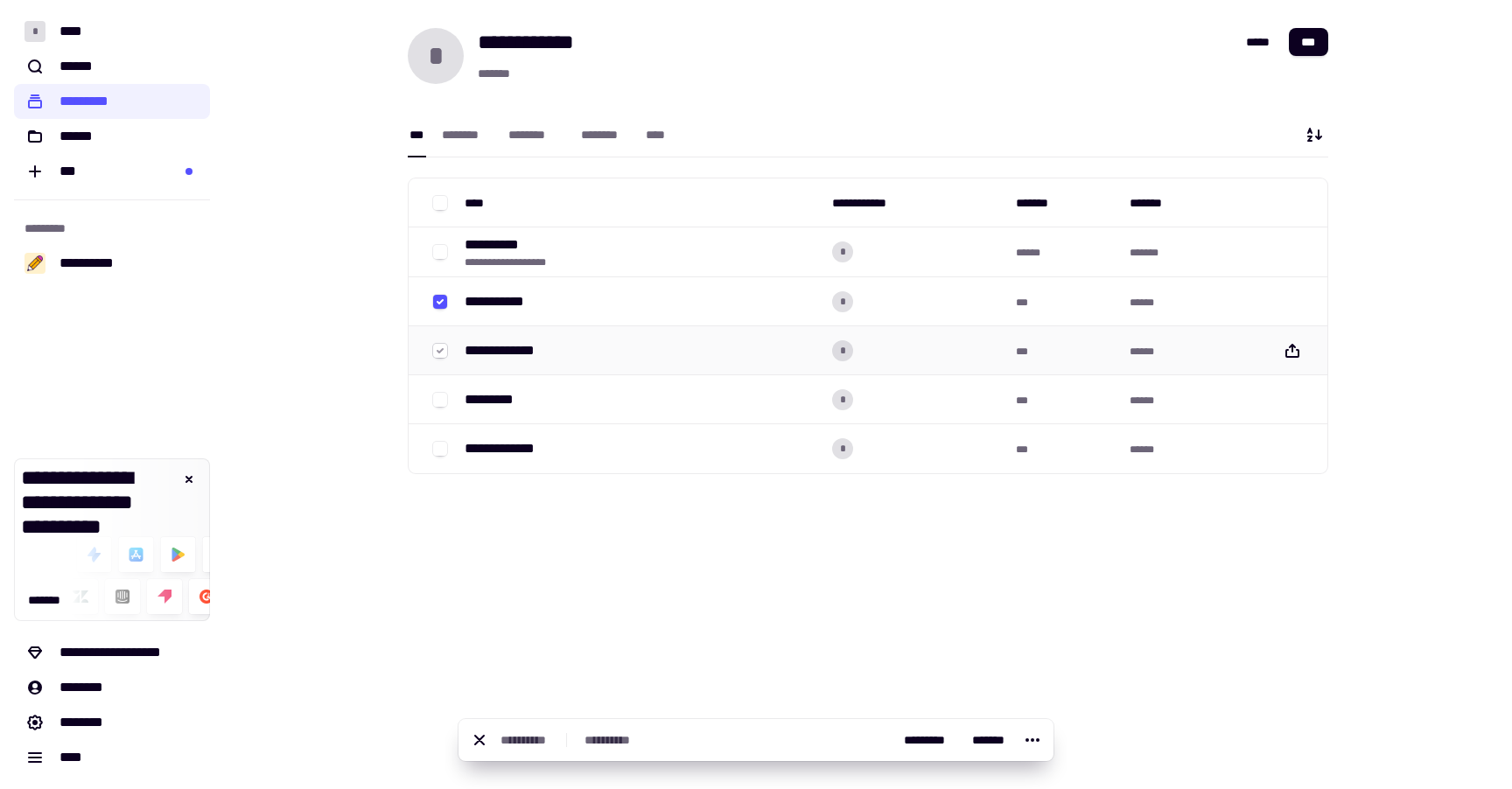 click 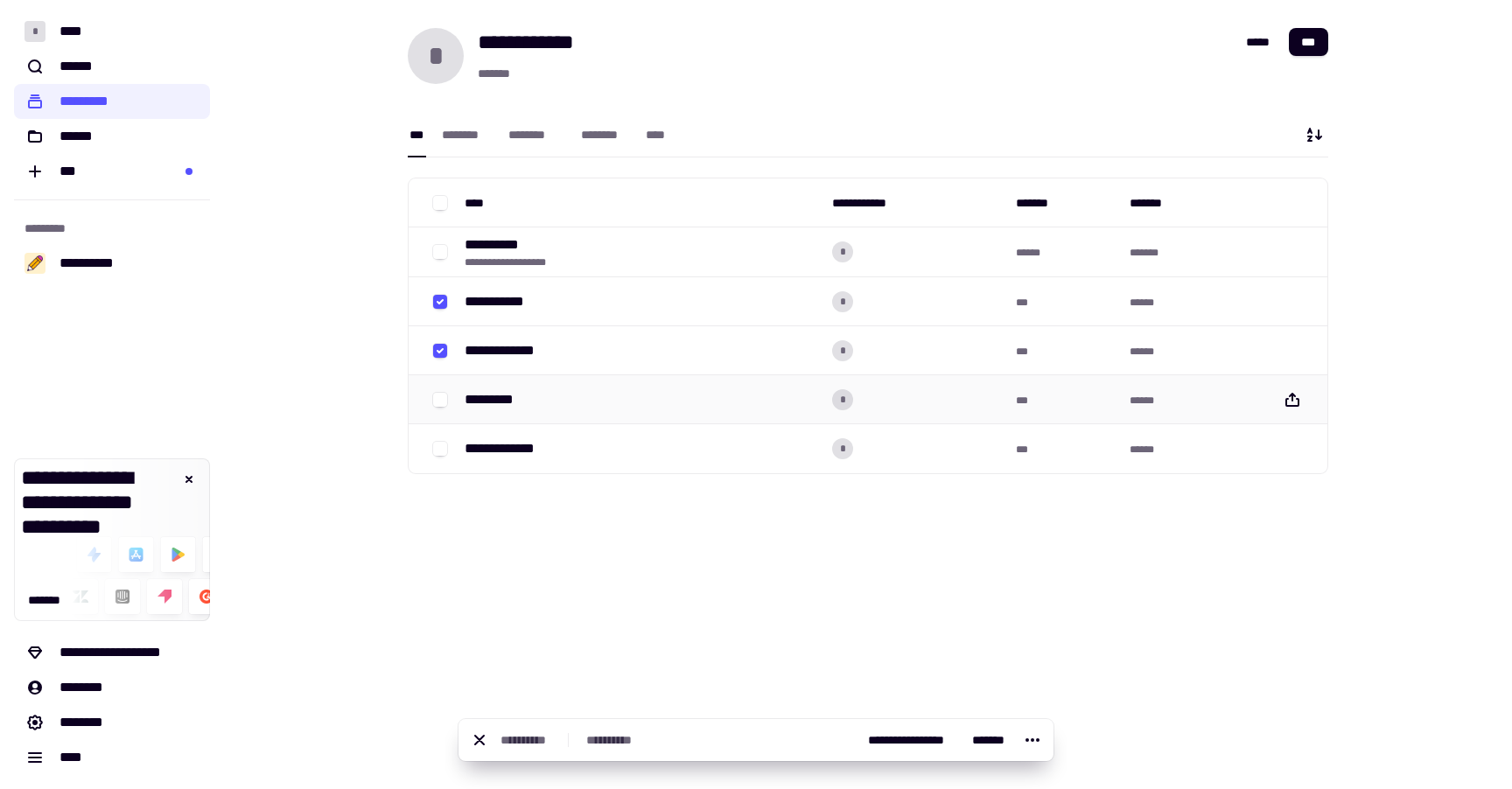 click 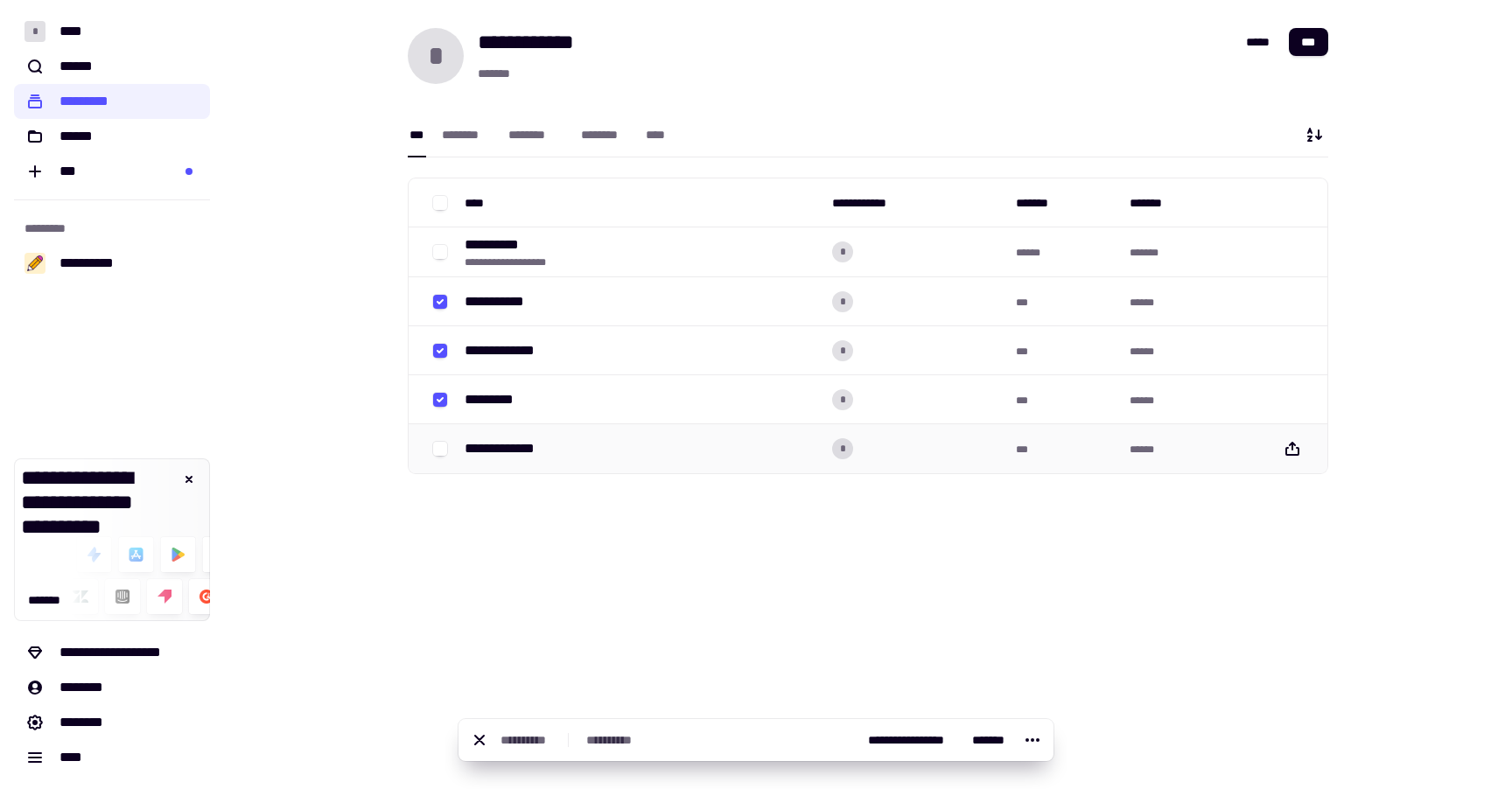 click at bounding box center (440, 449) 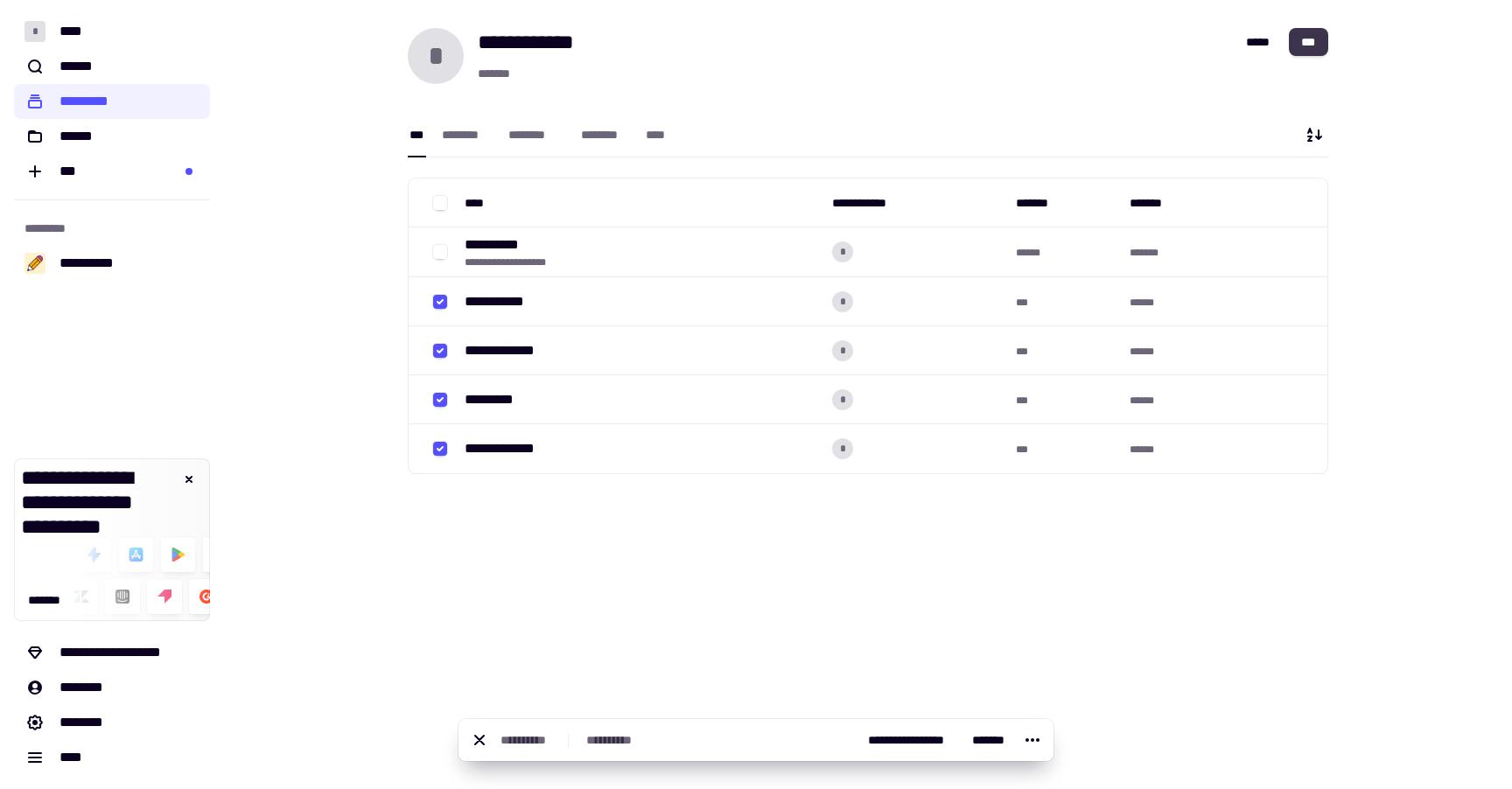 click on "***" 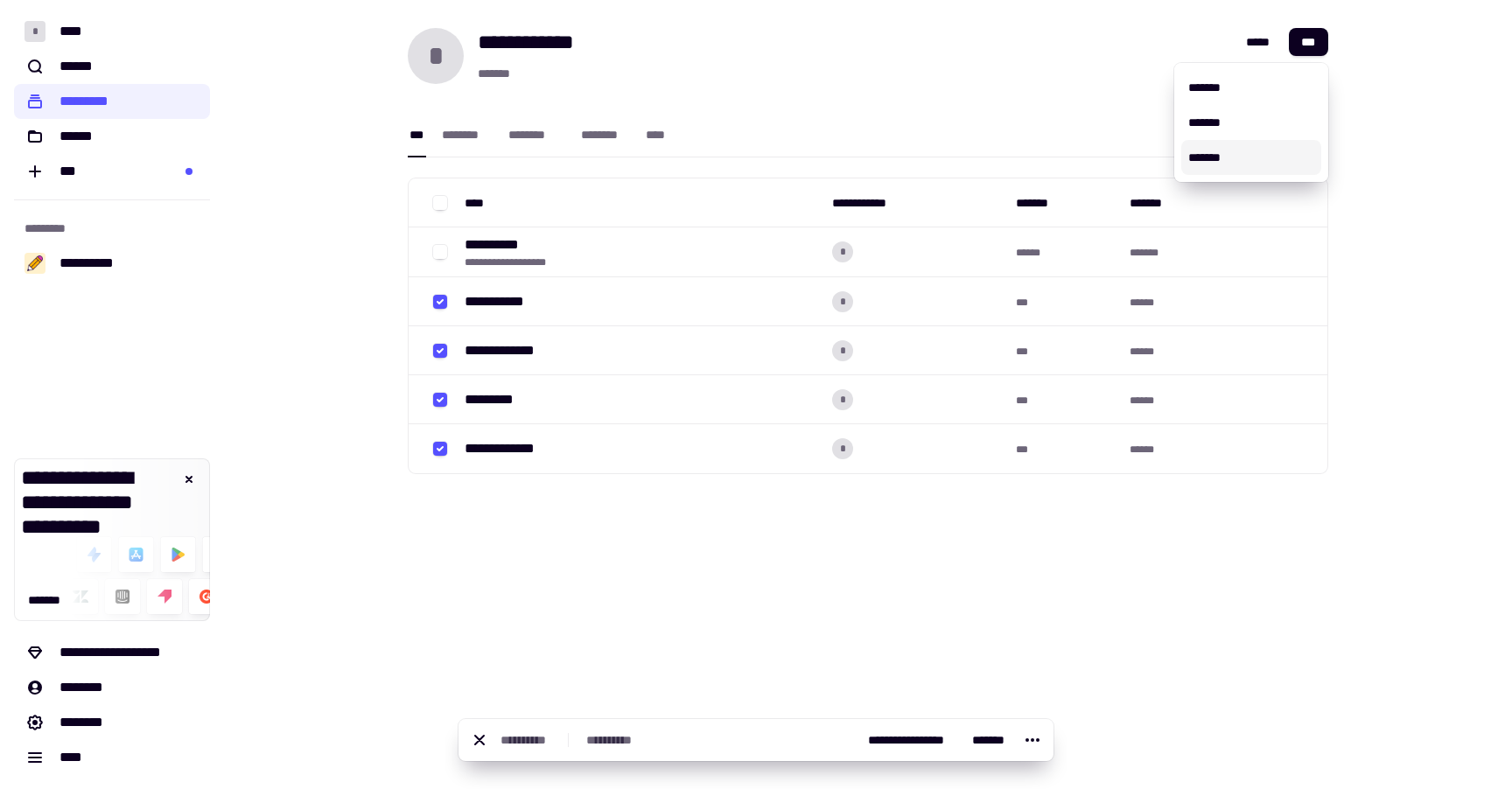 click on "*******" at bounding box center [1251, 157] 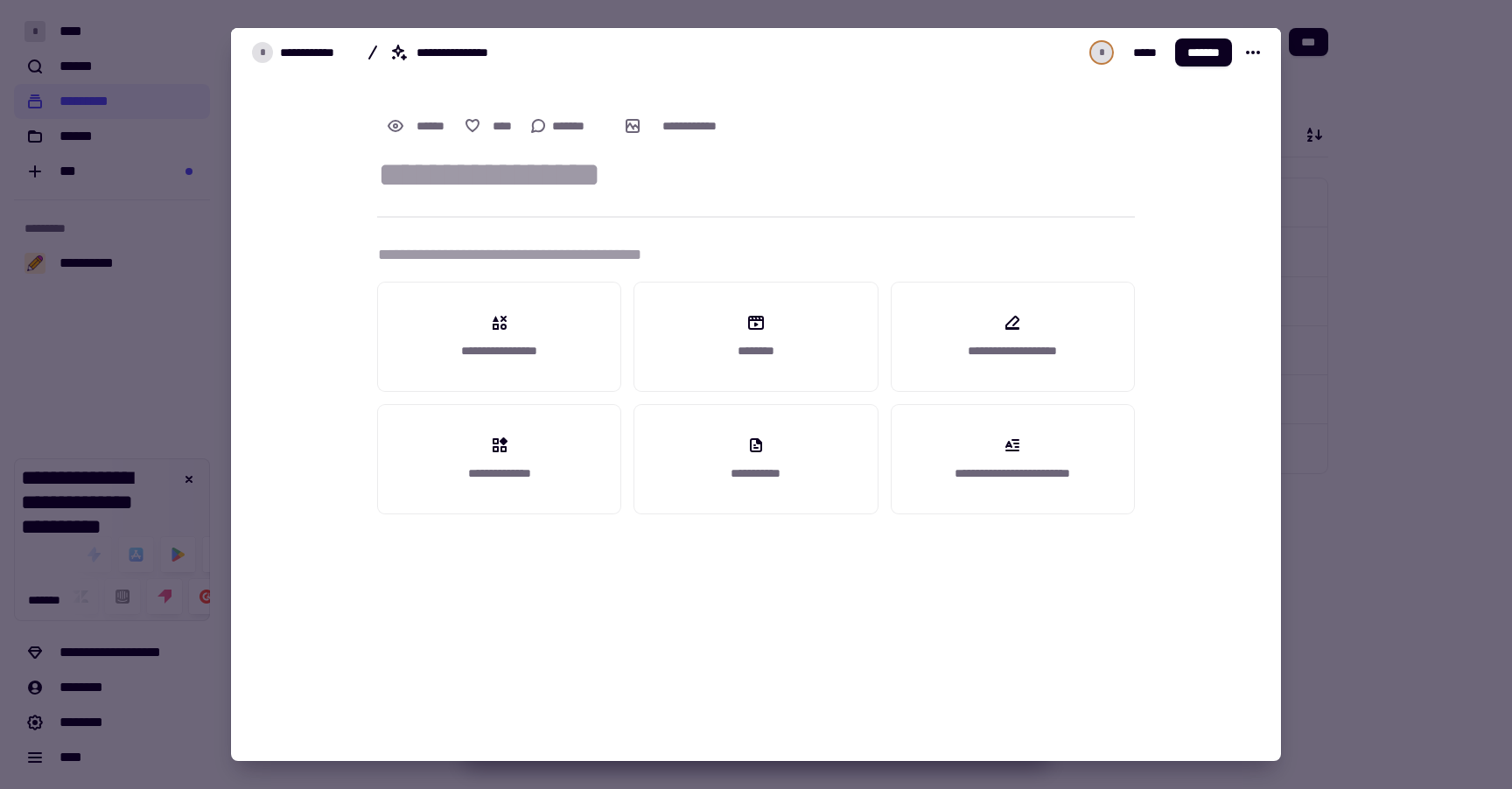 click at bounding box center (756, 394) 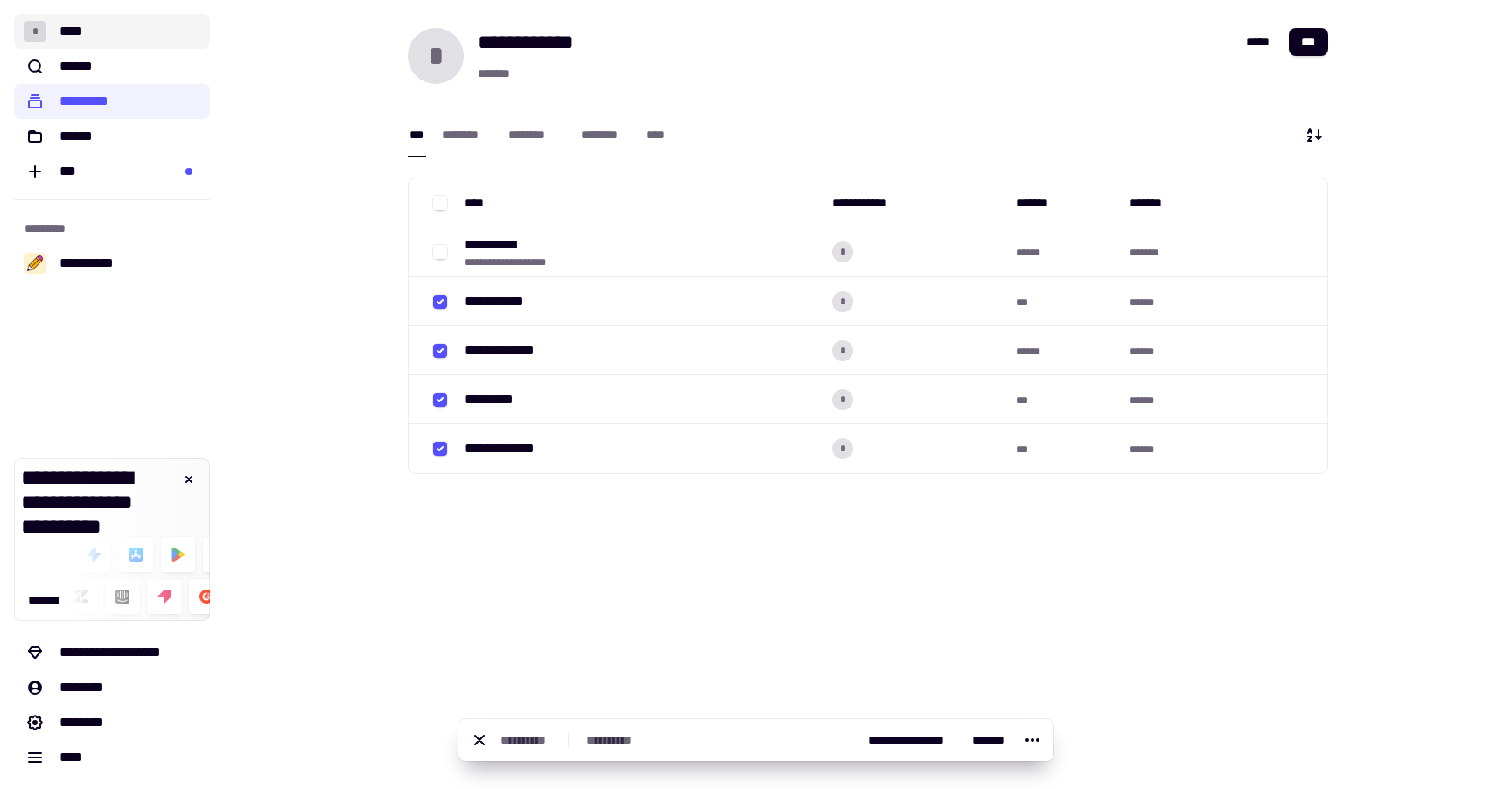 click on "* ****" 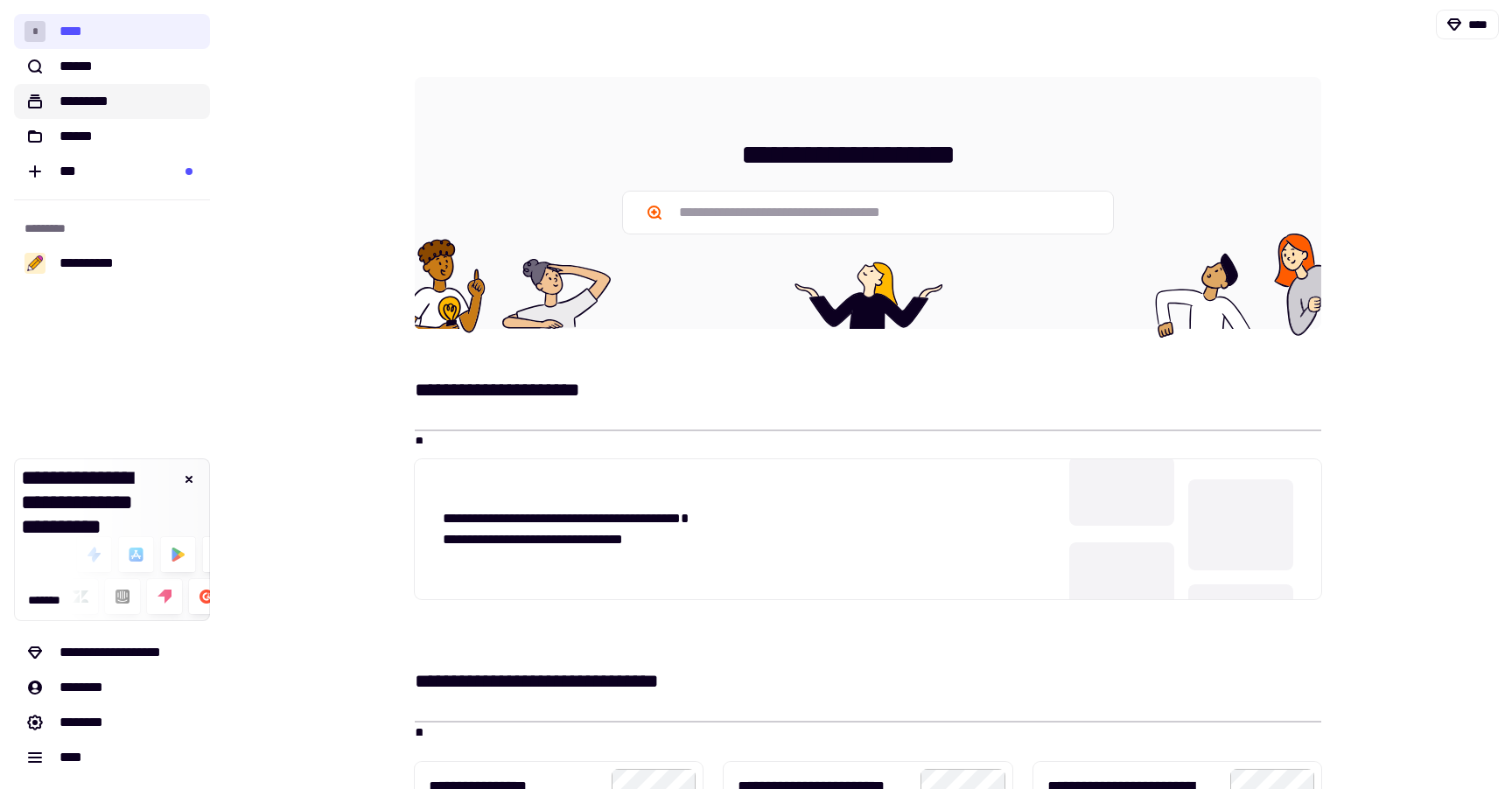 scroll, scrollTop: 0, scrollLeft: 0, axis: both 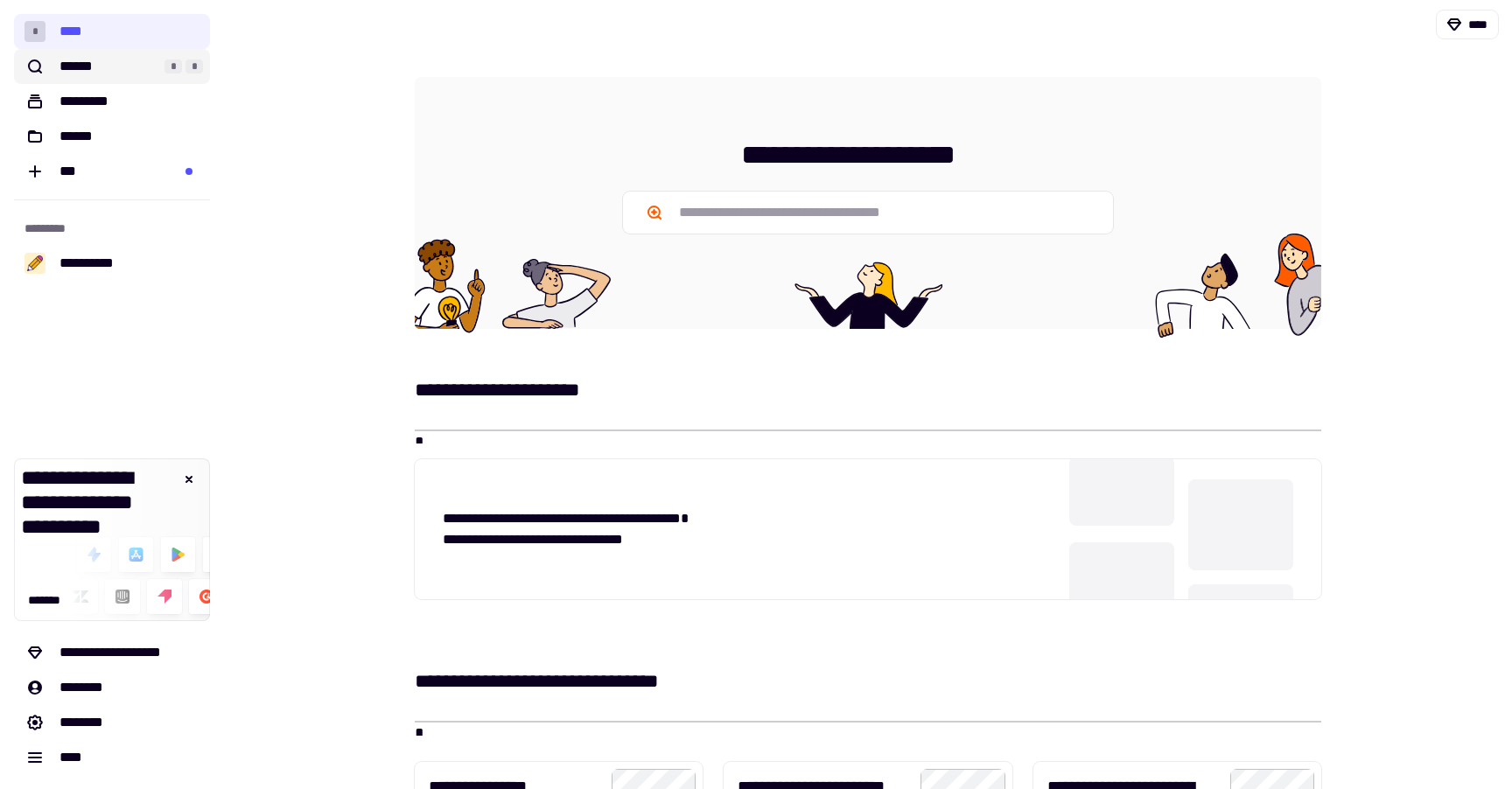 click on "******" 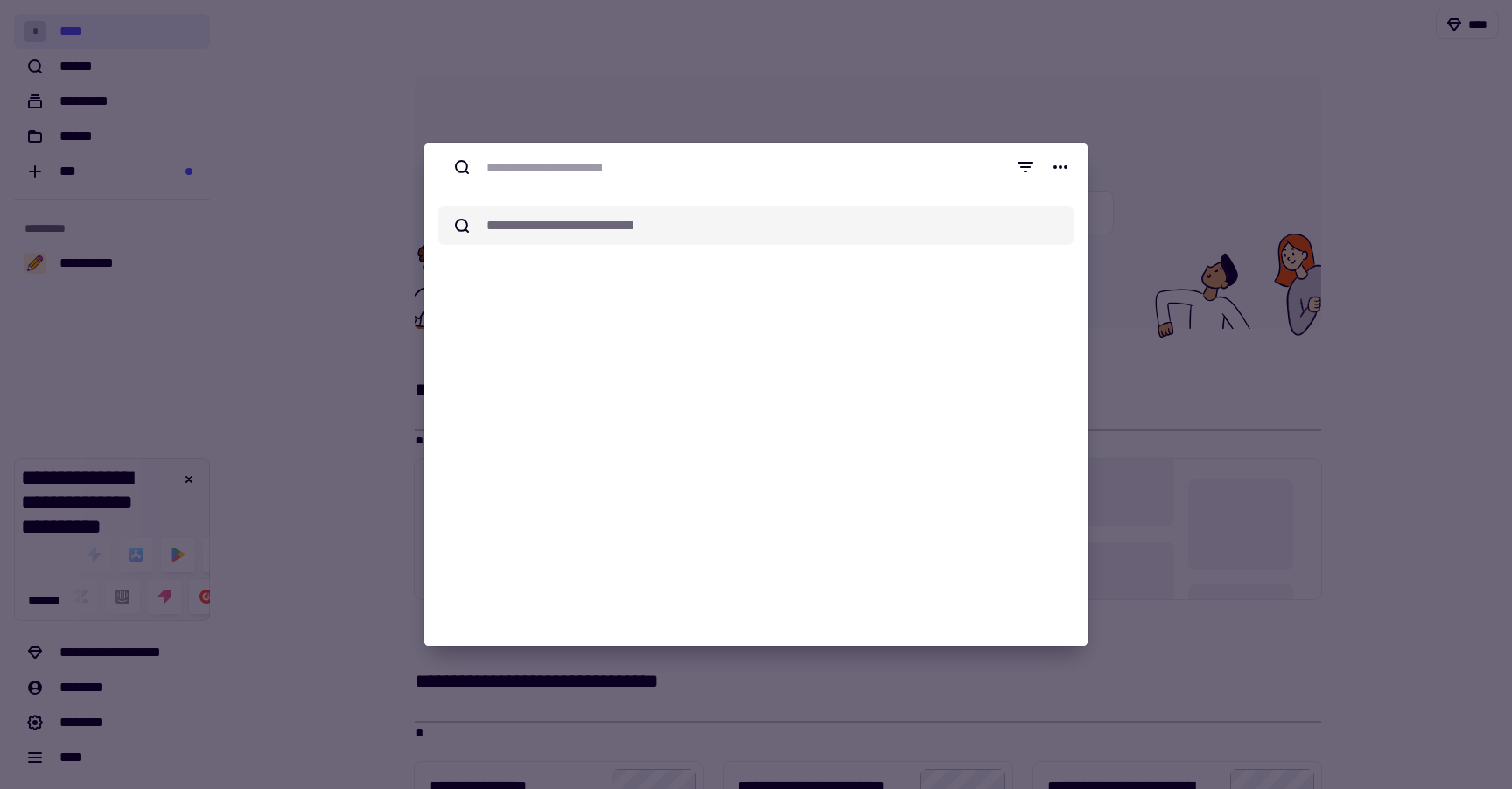 click at bounding box center (756, 394) 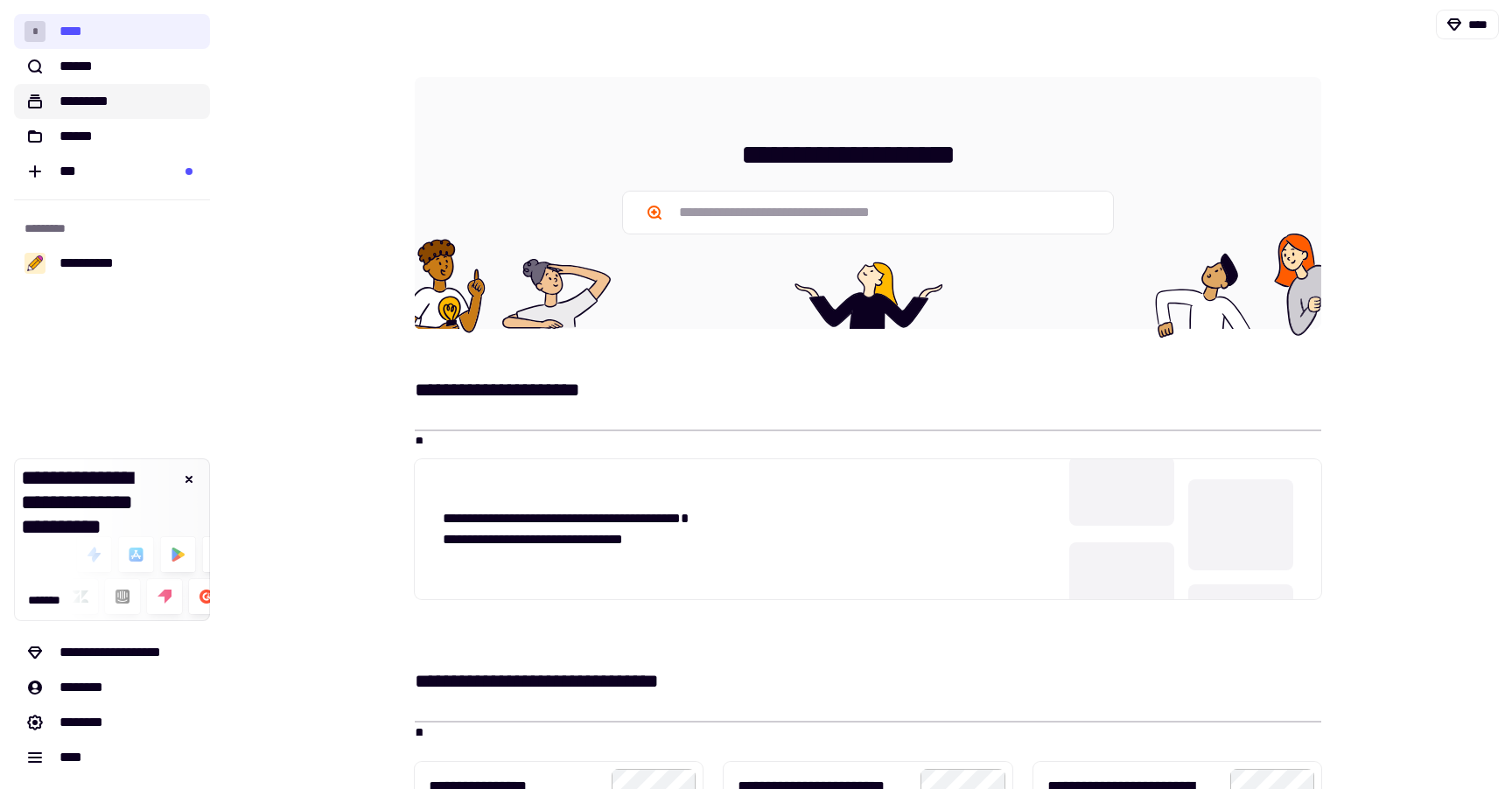 click on "*********" 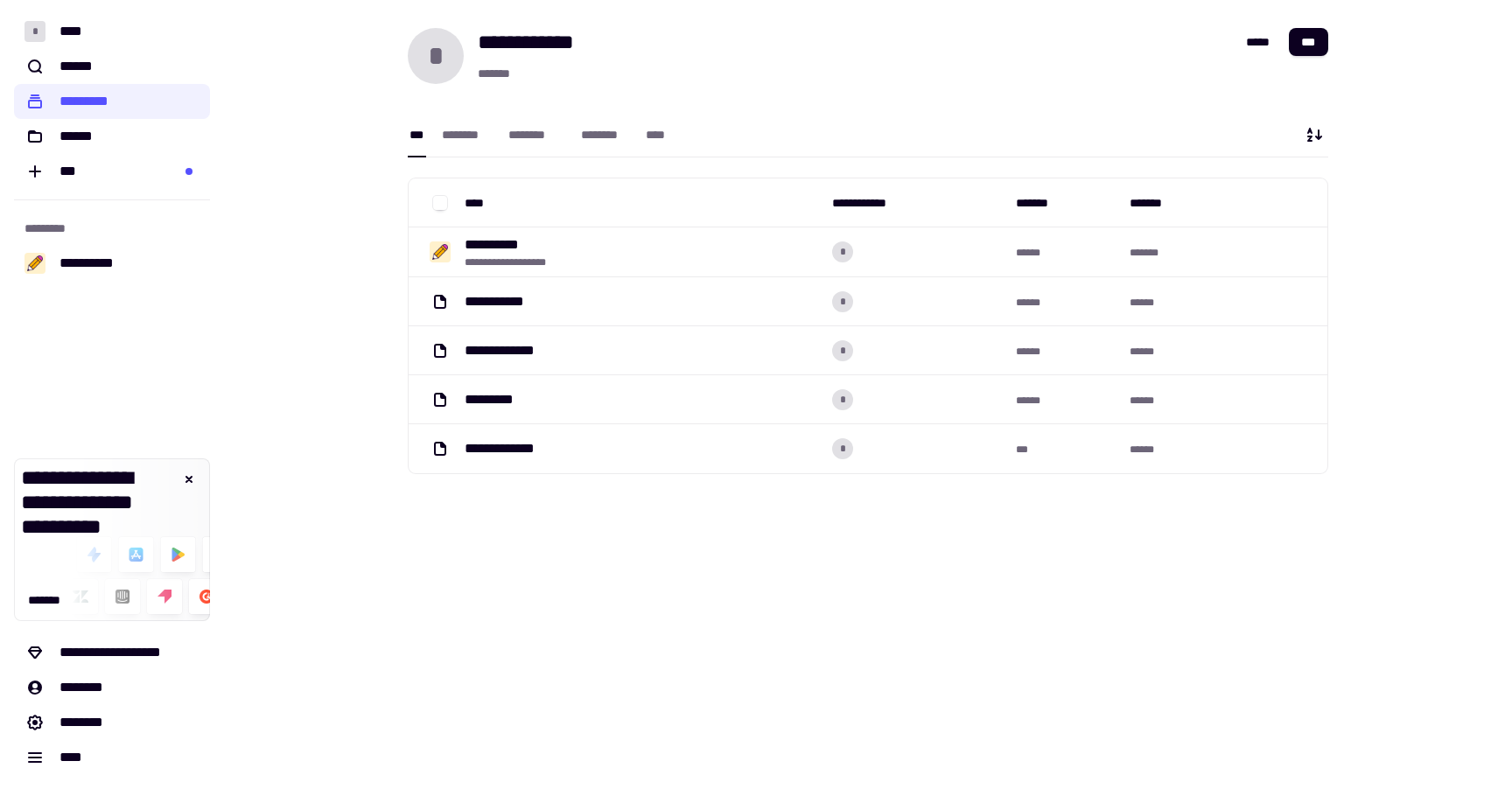 click on "*** ******** ******** ******** ****" at bounding box center (541, 135) 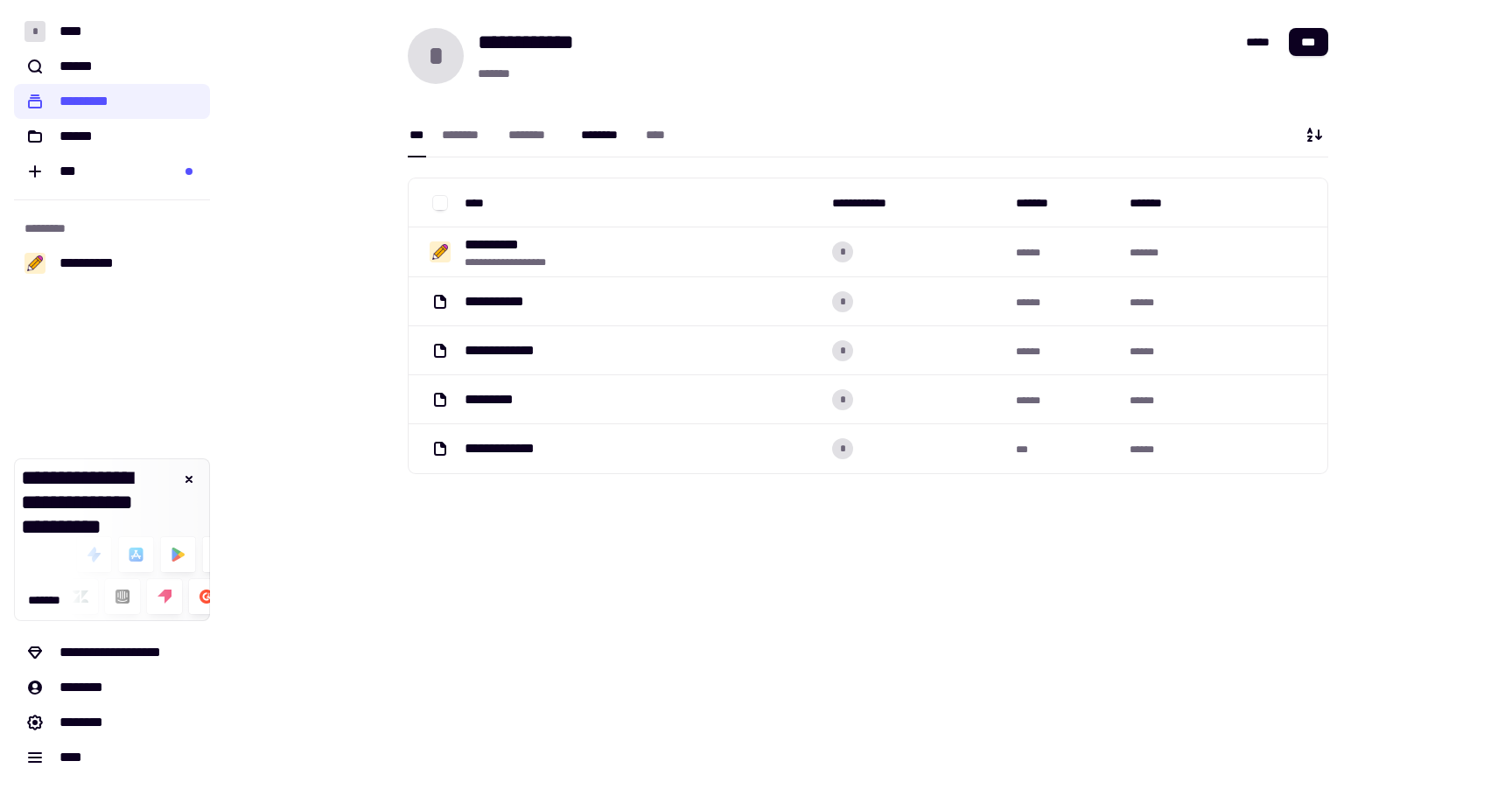 click on "********" at bounding box center [605, 135] 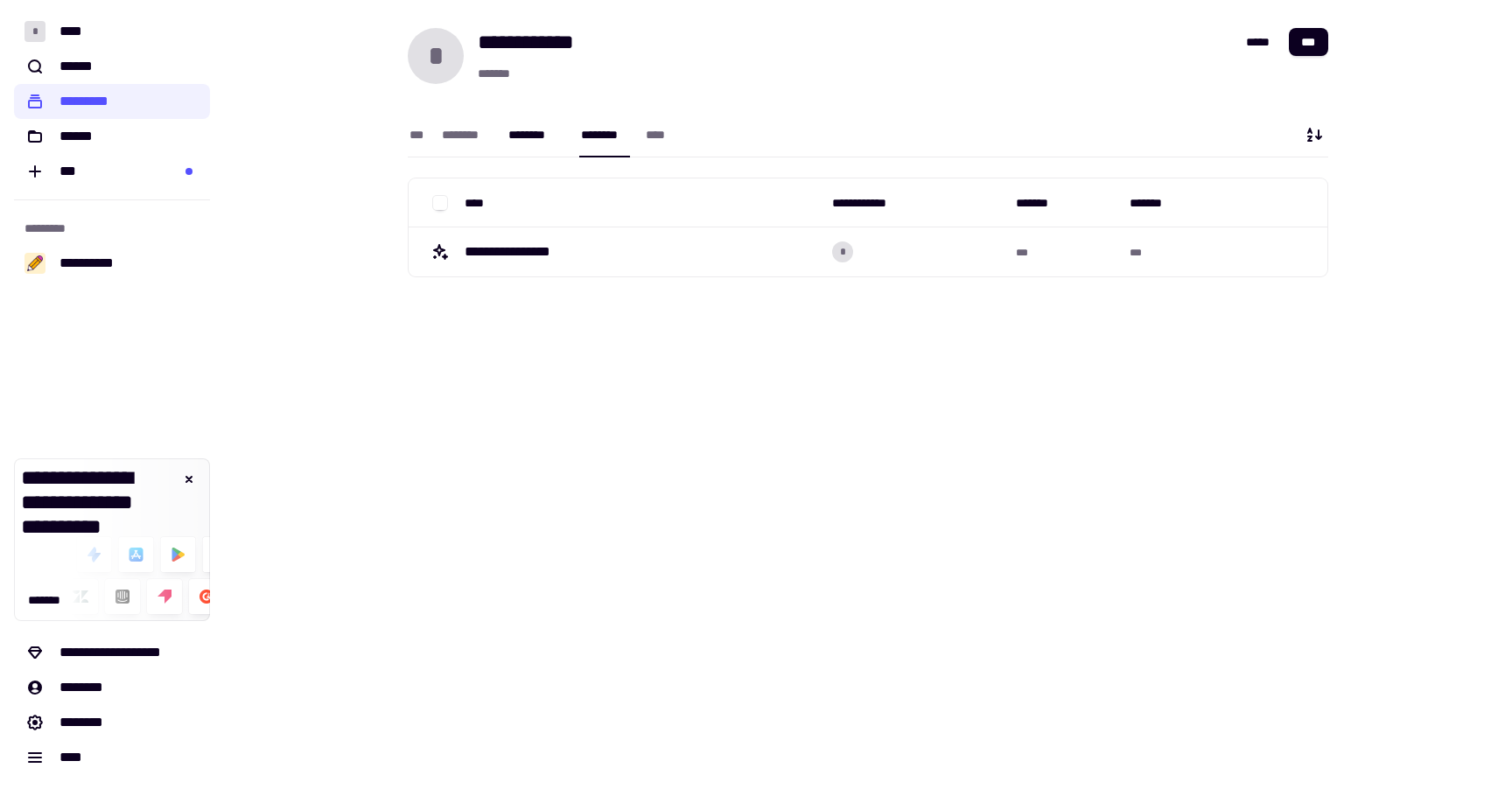 click on "********" at bounding box center (536, 135) 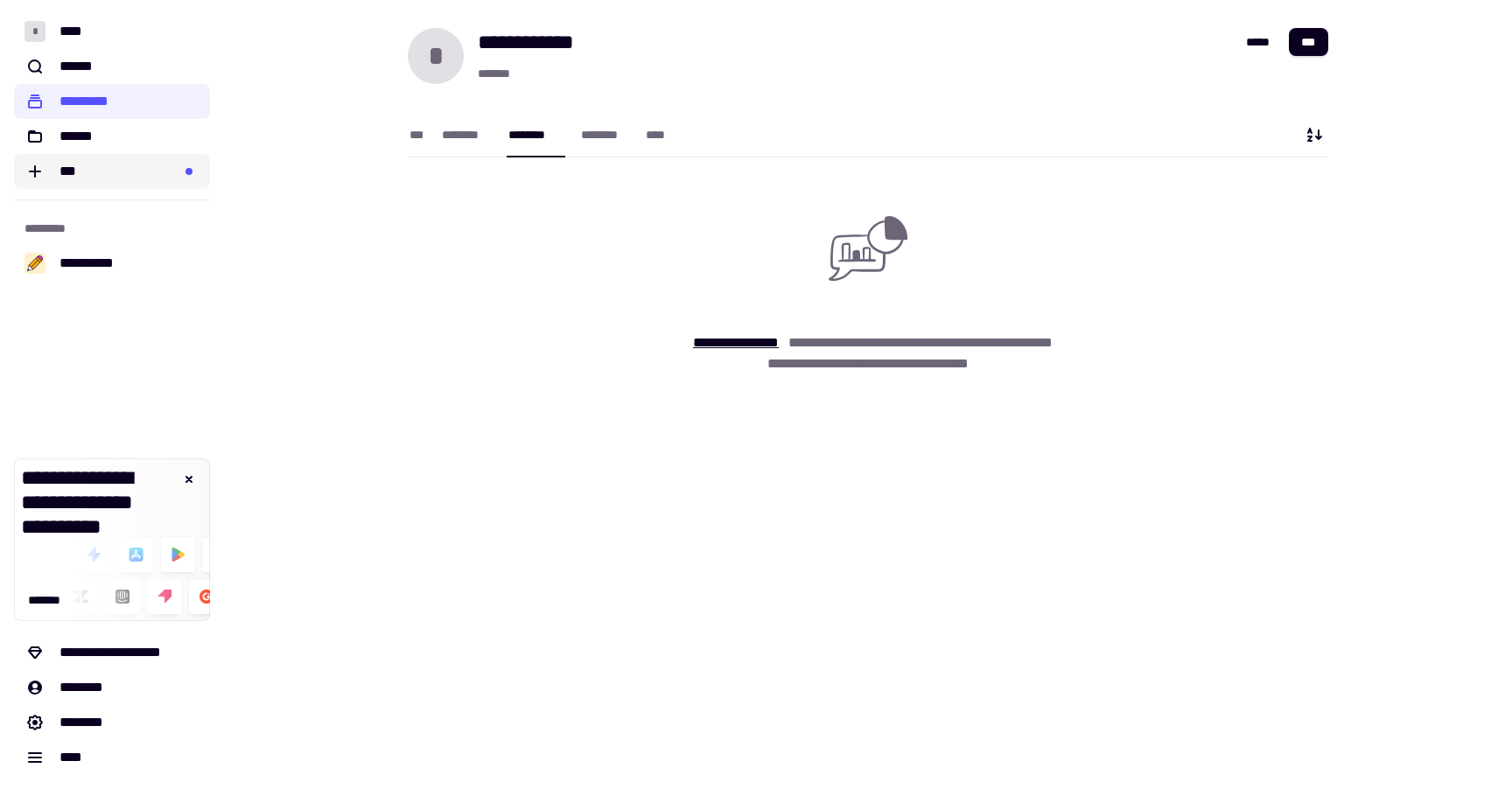 click on "***" 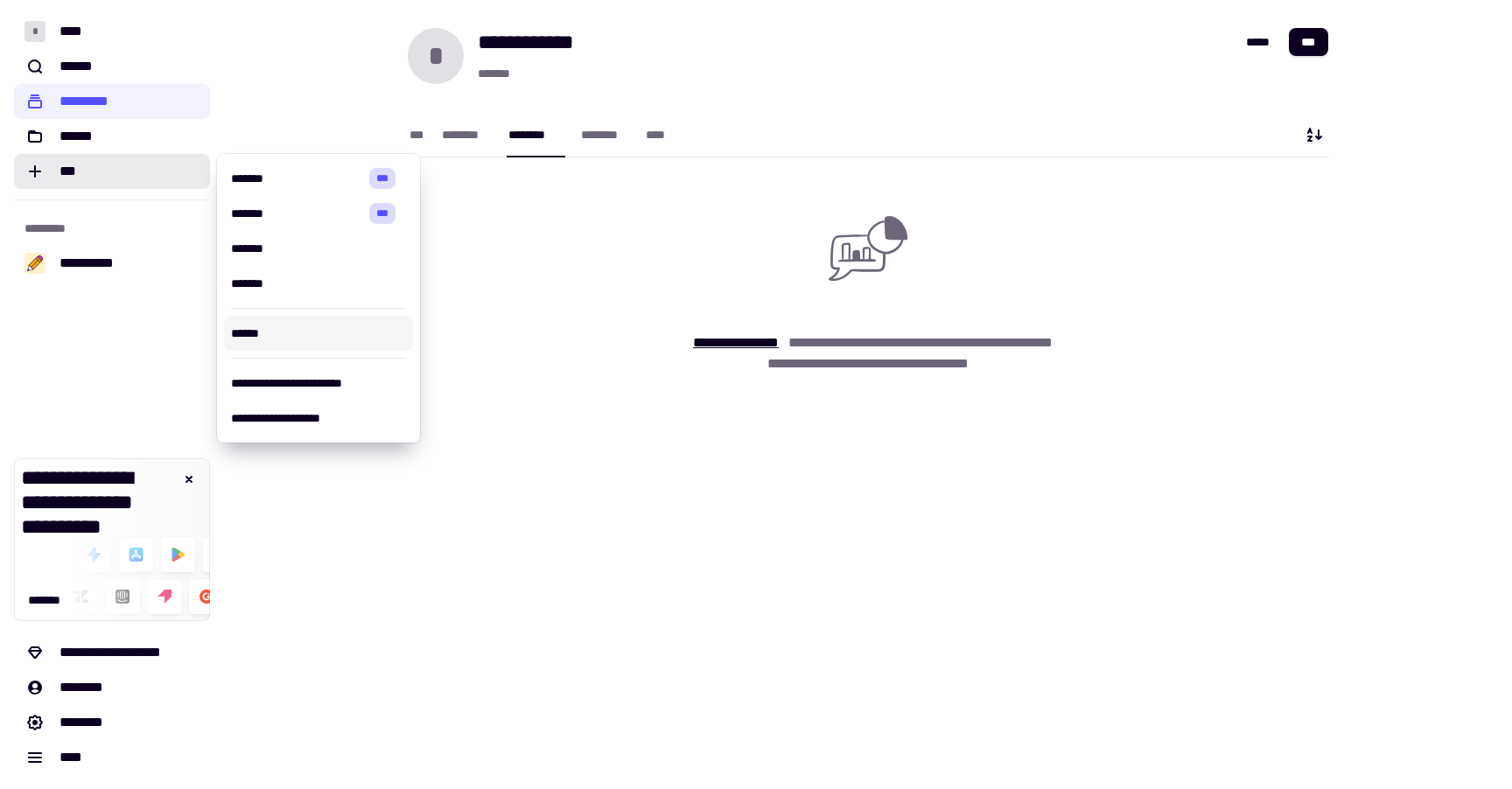 click on "**********" 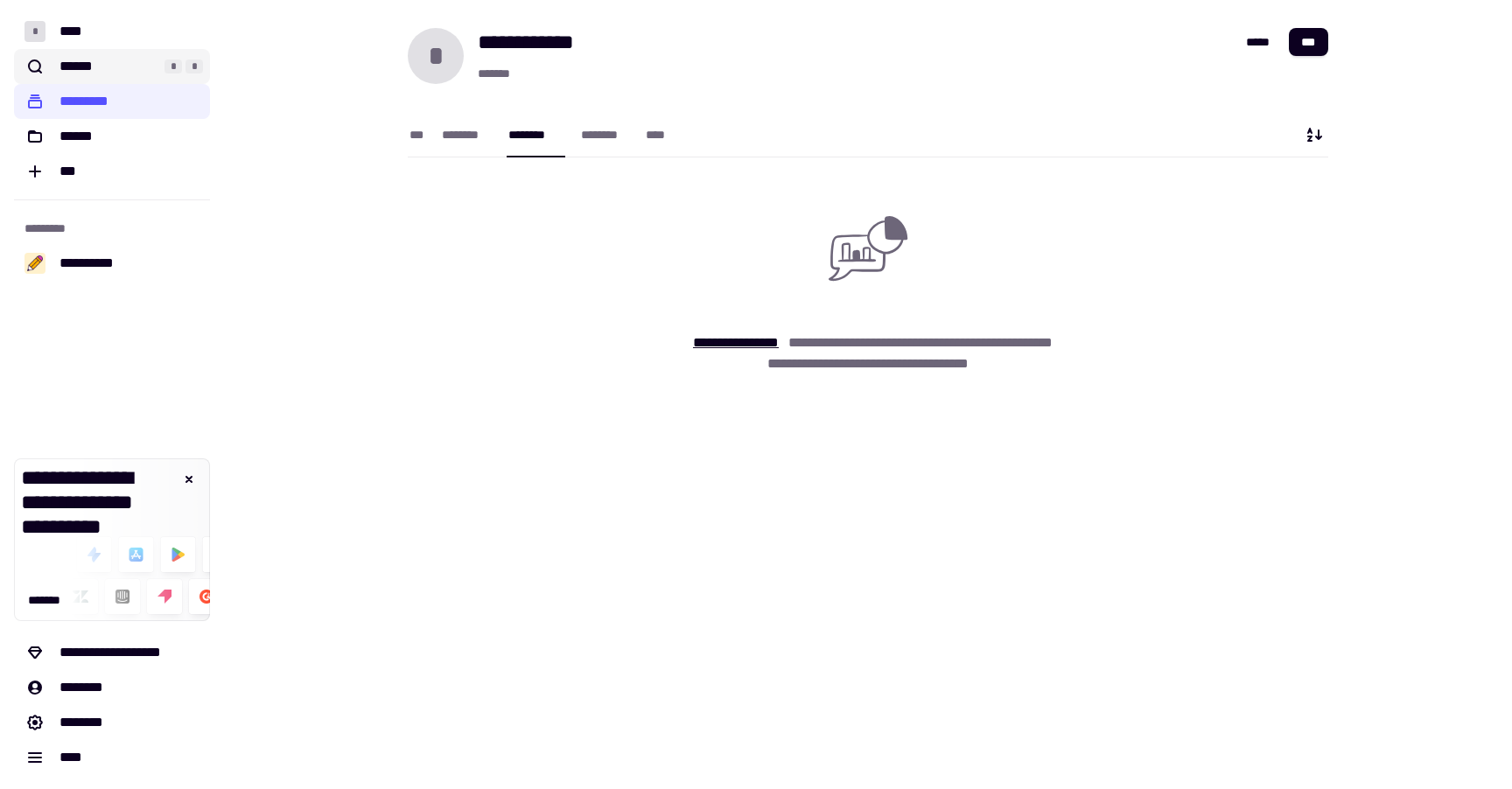 click on "******" 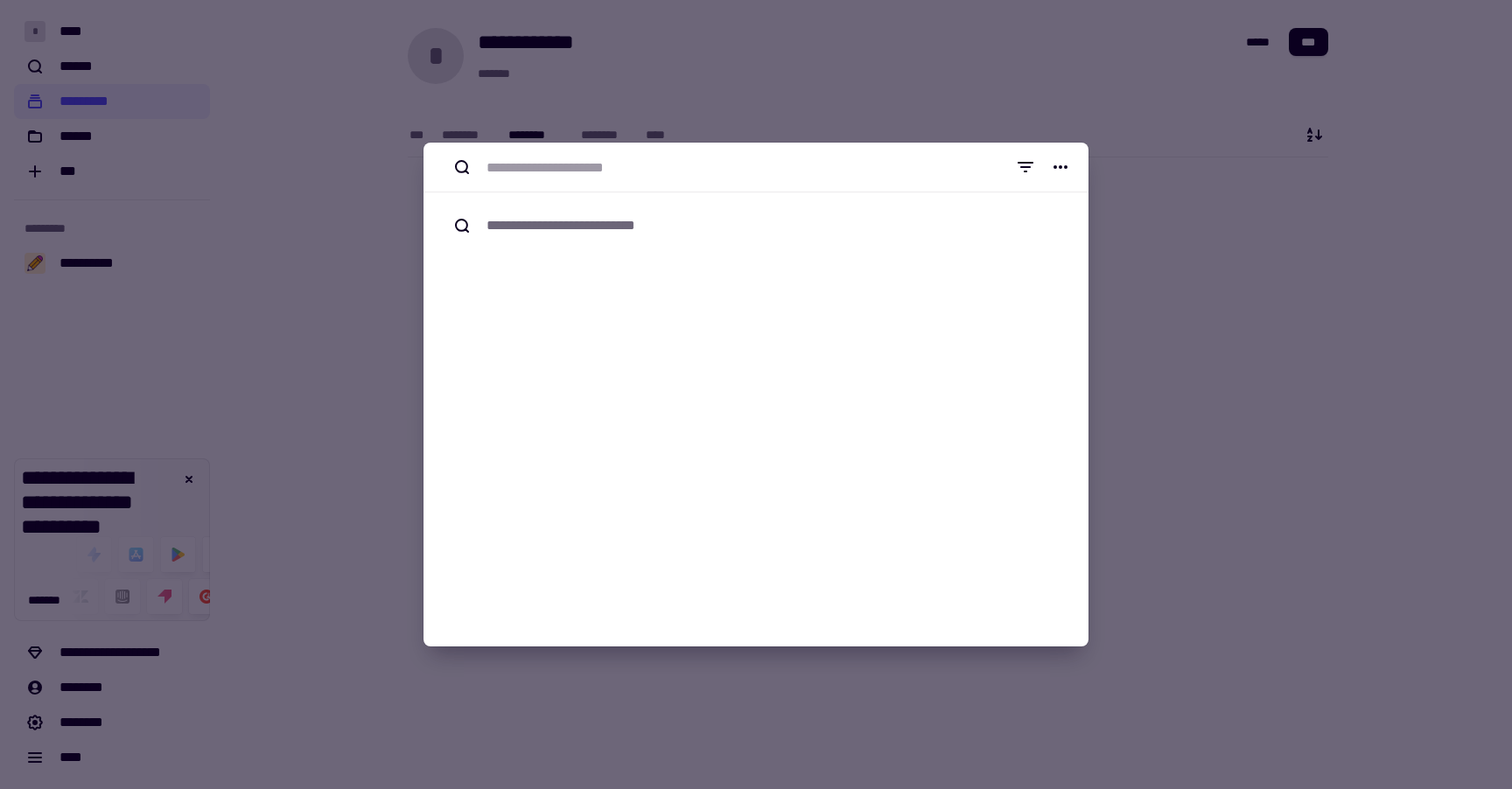 click at bounding box center [756, 394] 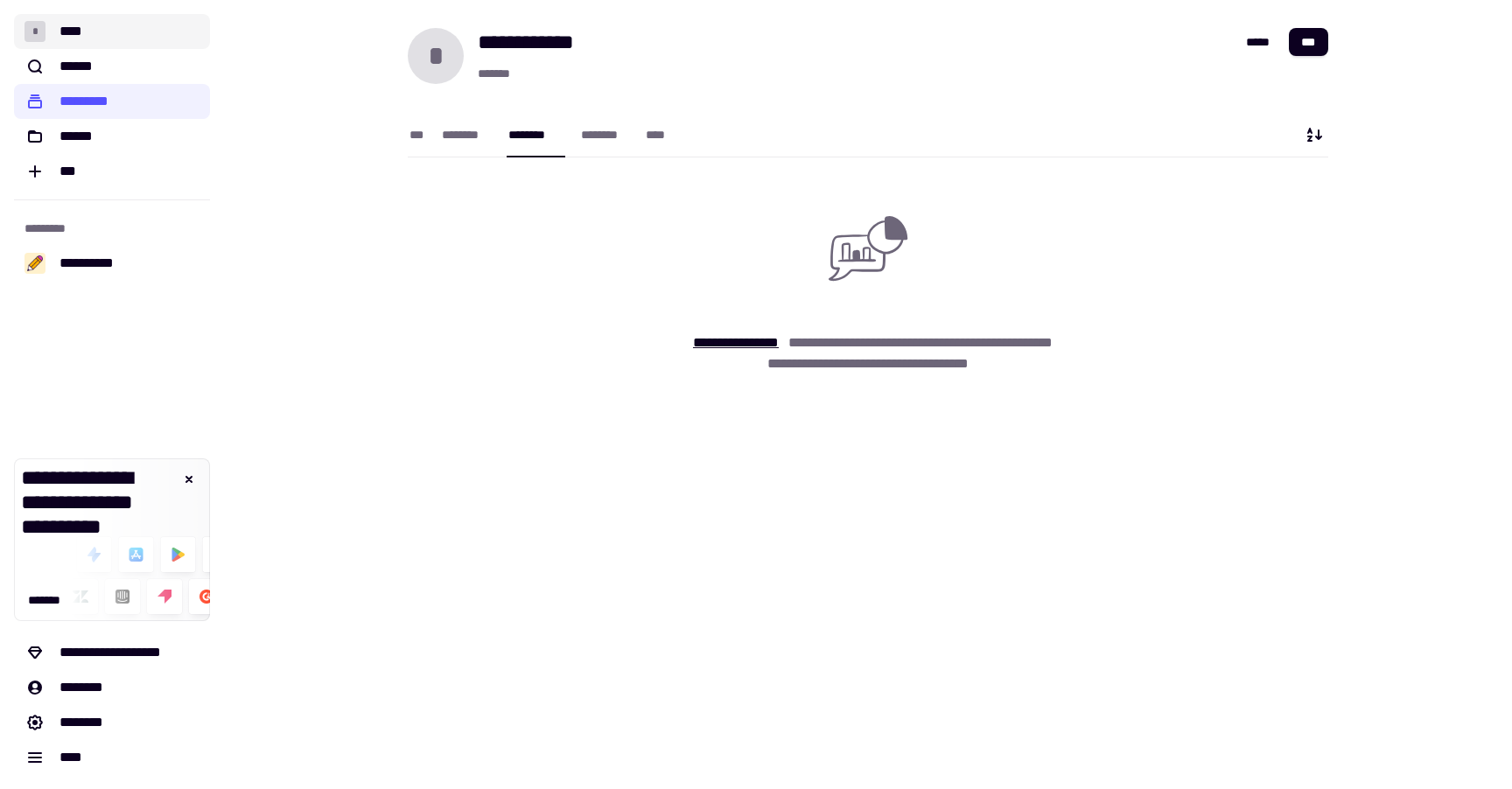 click on "* ****" 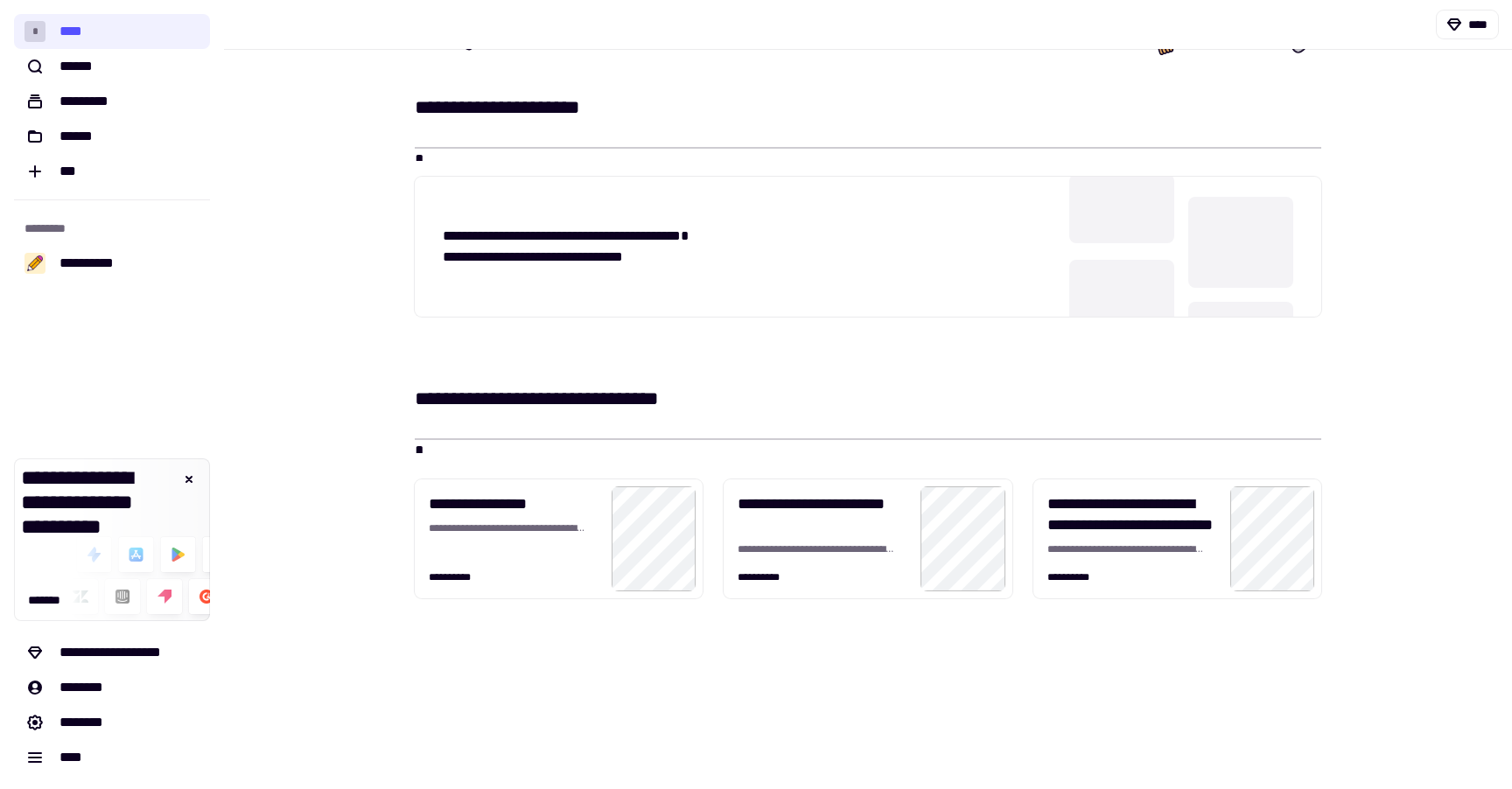 scroll, scrollTop: 283, scrollLeft: 0, axis: vertical 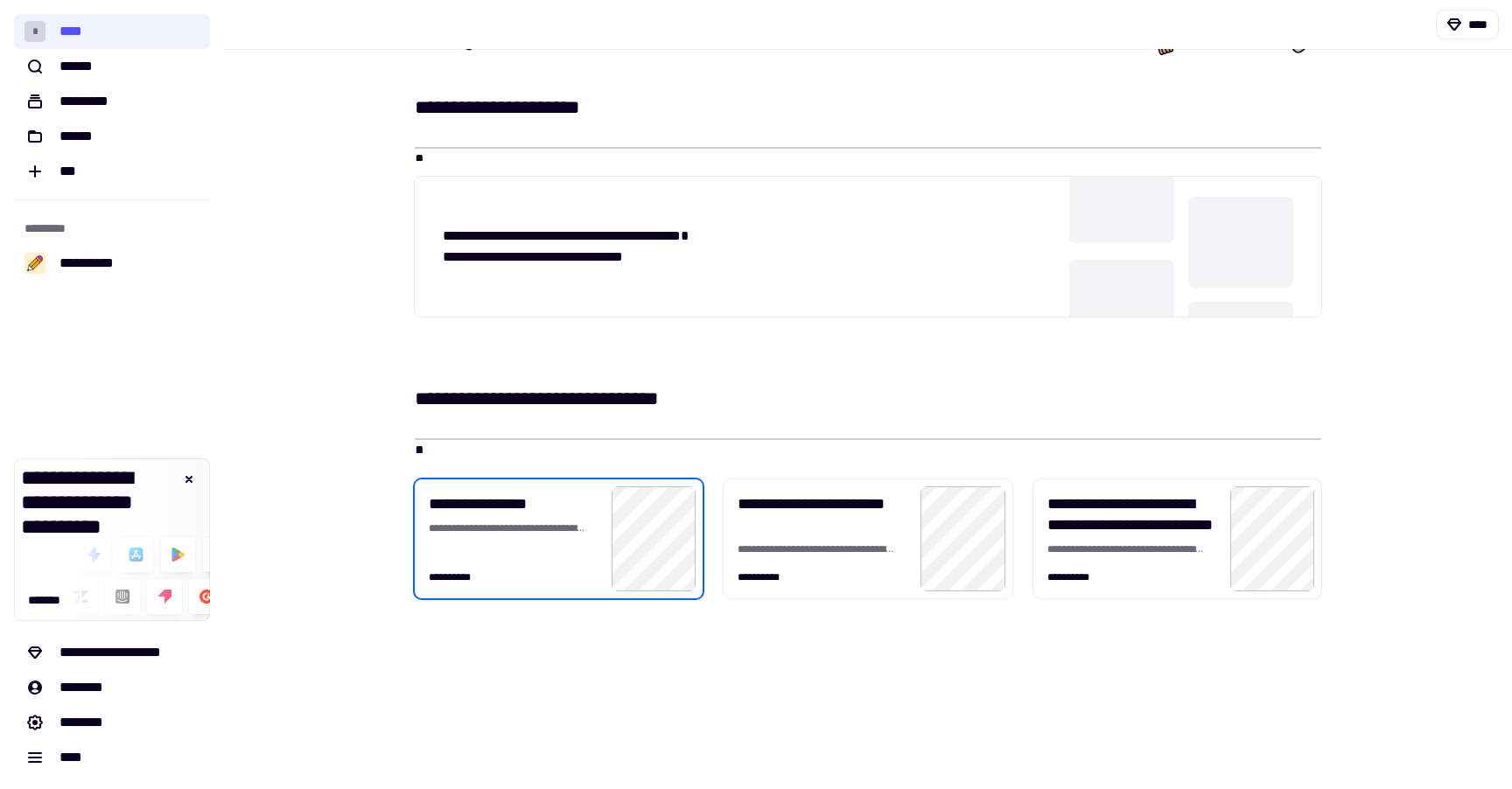 click on "**********" at bounding box center (513, 525) 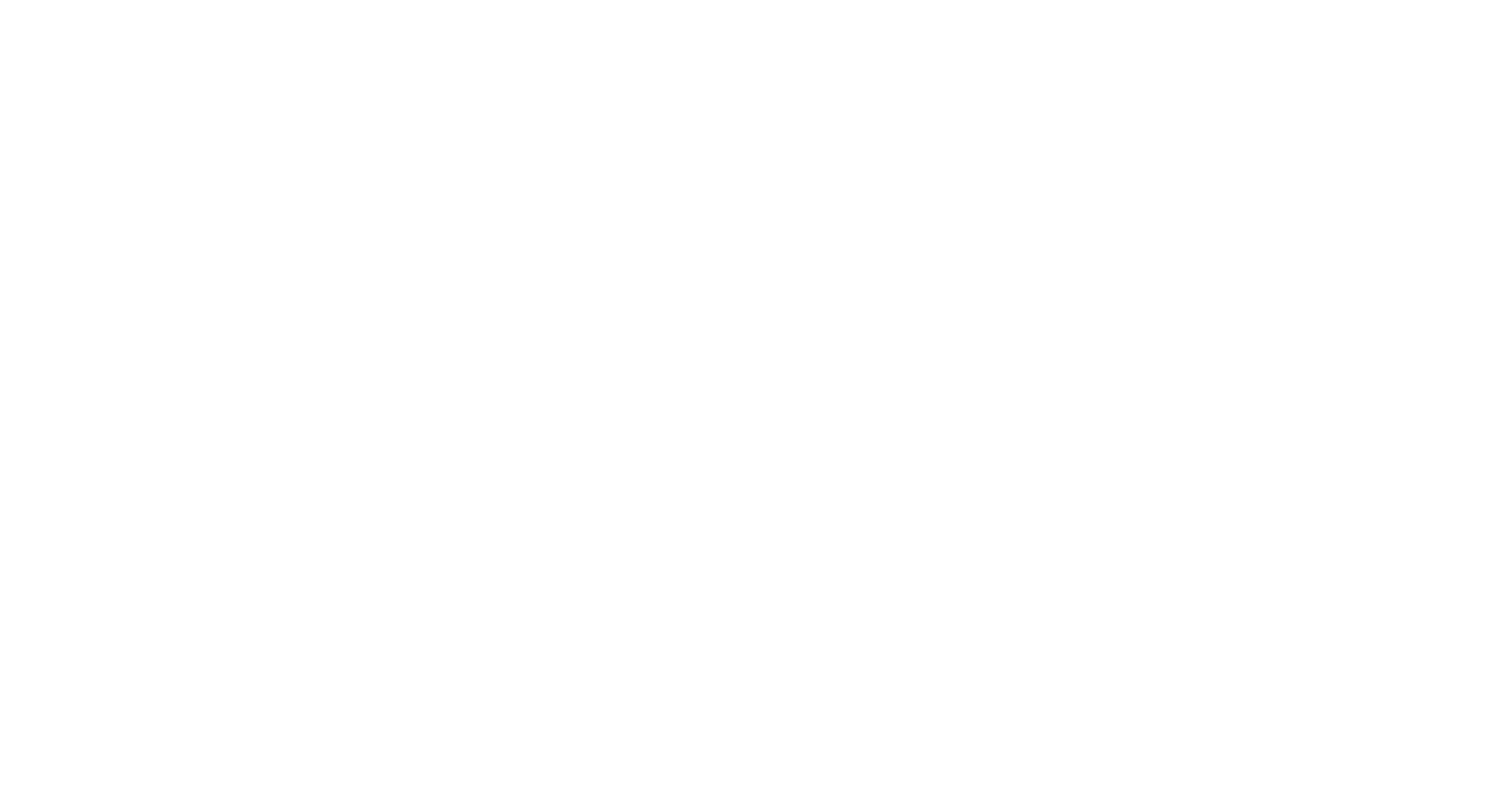 scroll, scrollTop: 0, scrollLeft: 0, axis: both 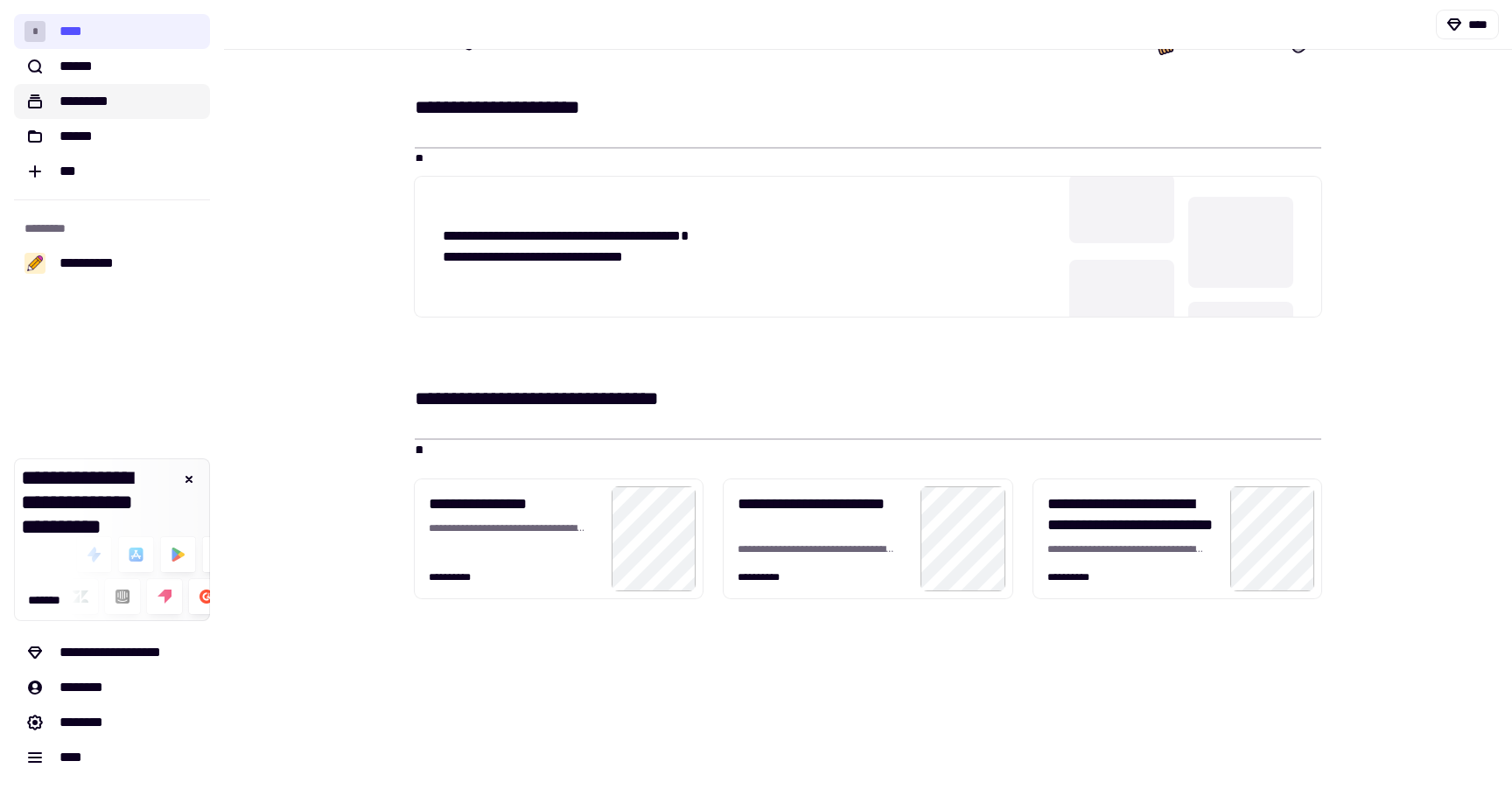 click on "*********" 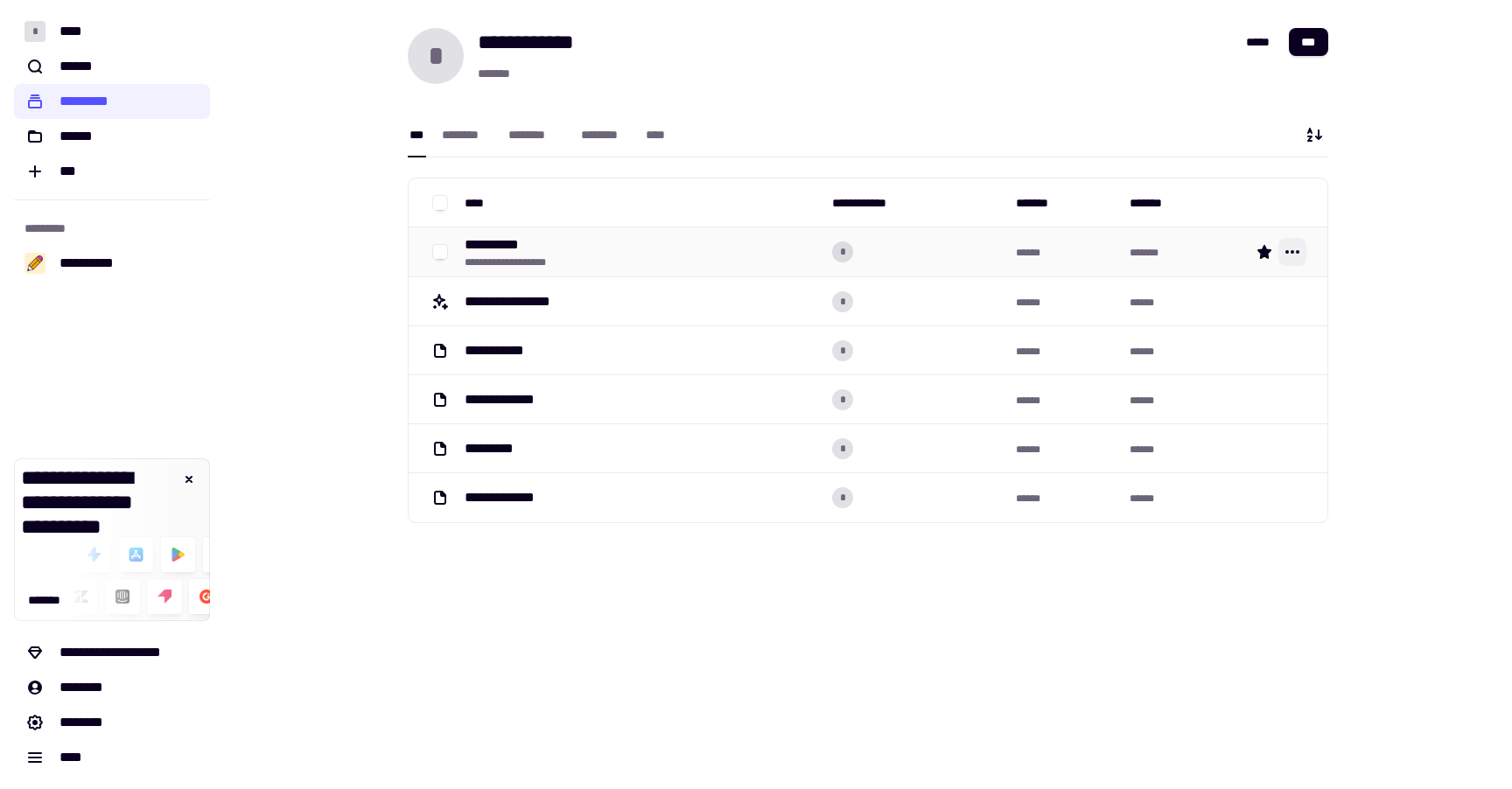 click 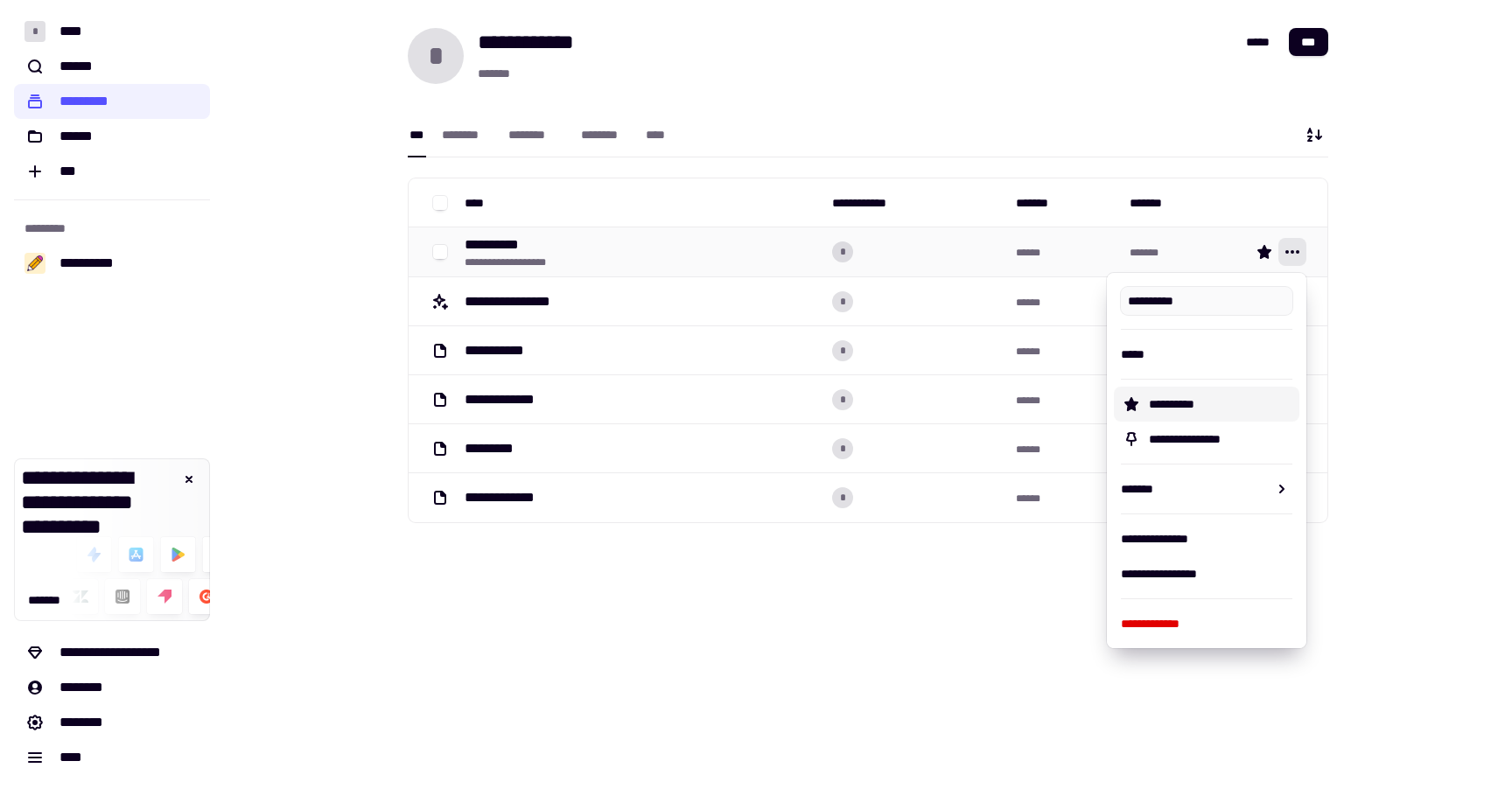 click on "**********" at bounding box center (641, 252) 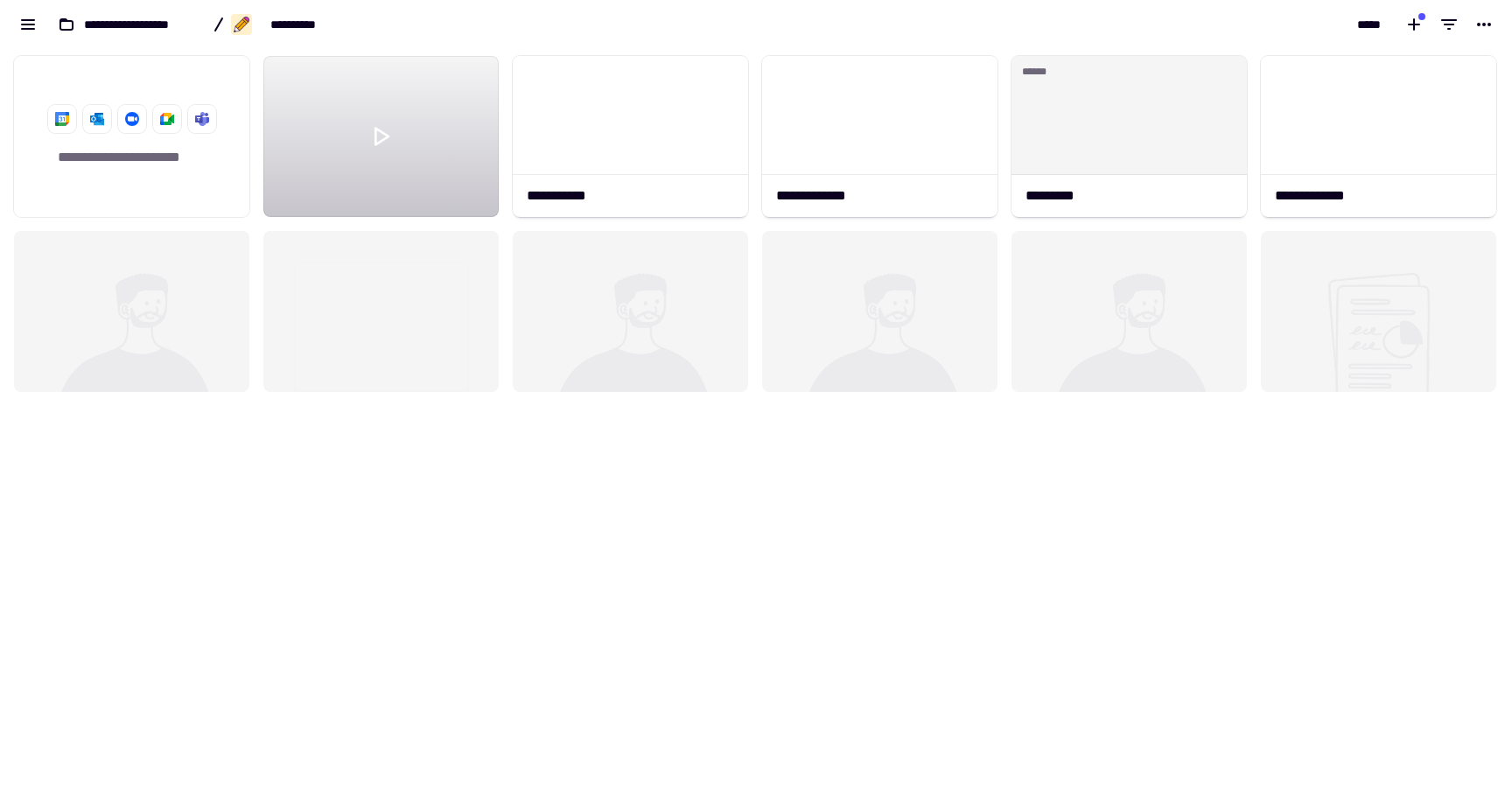 scroll, scrollTop: 740, scrollLeft: 1512, axis: both 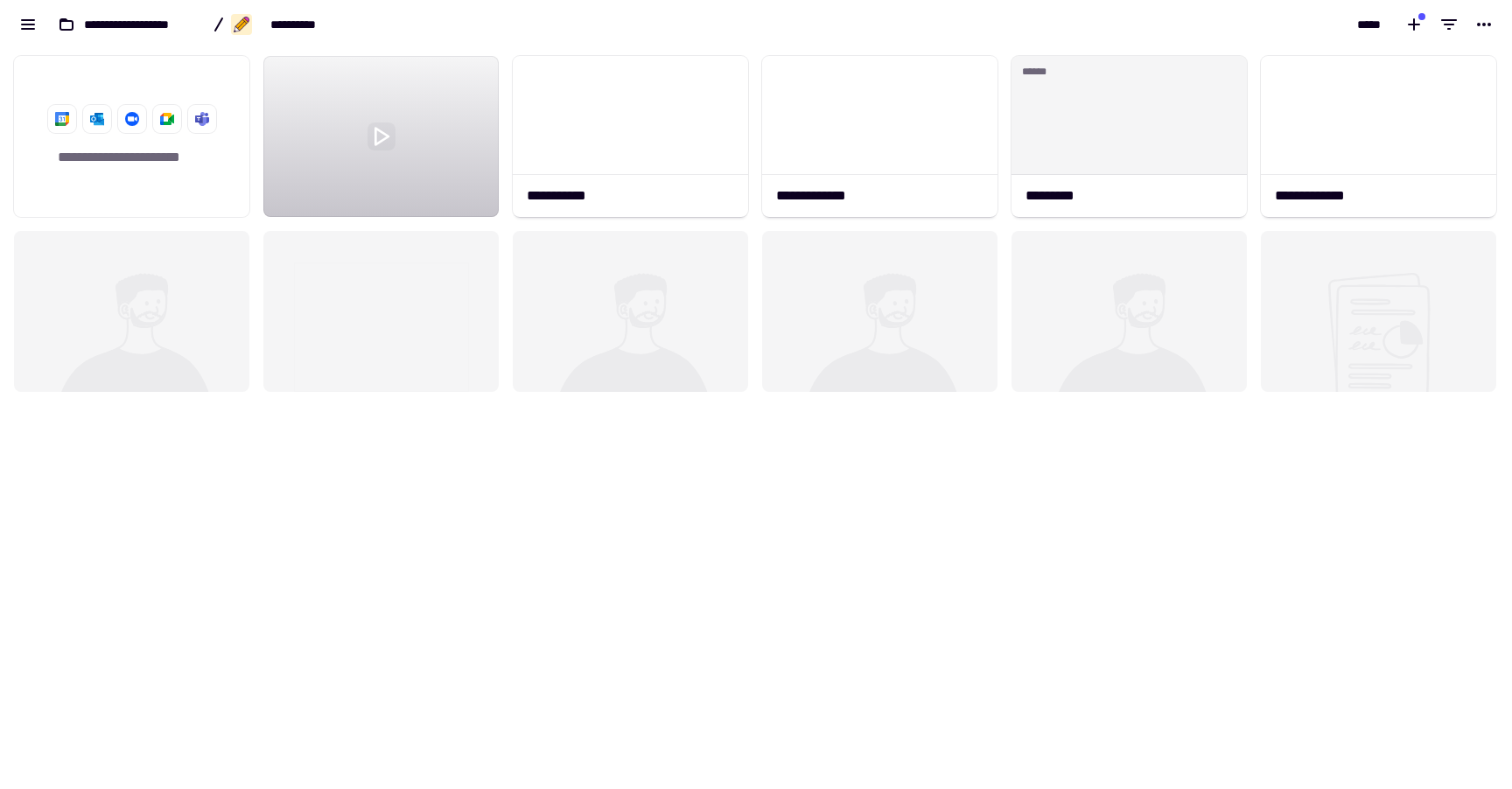 click 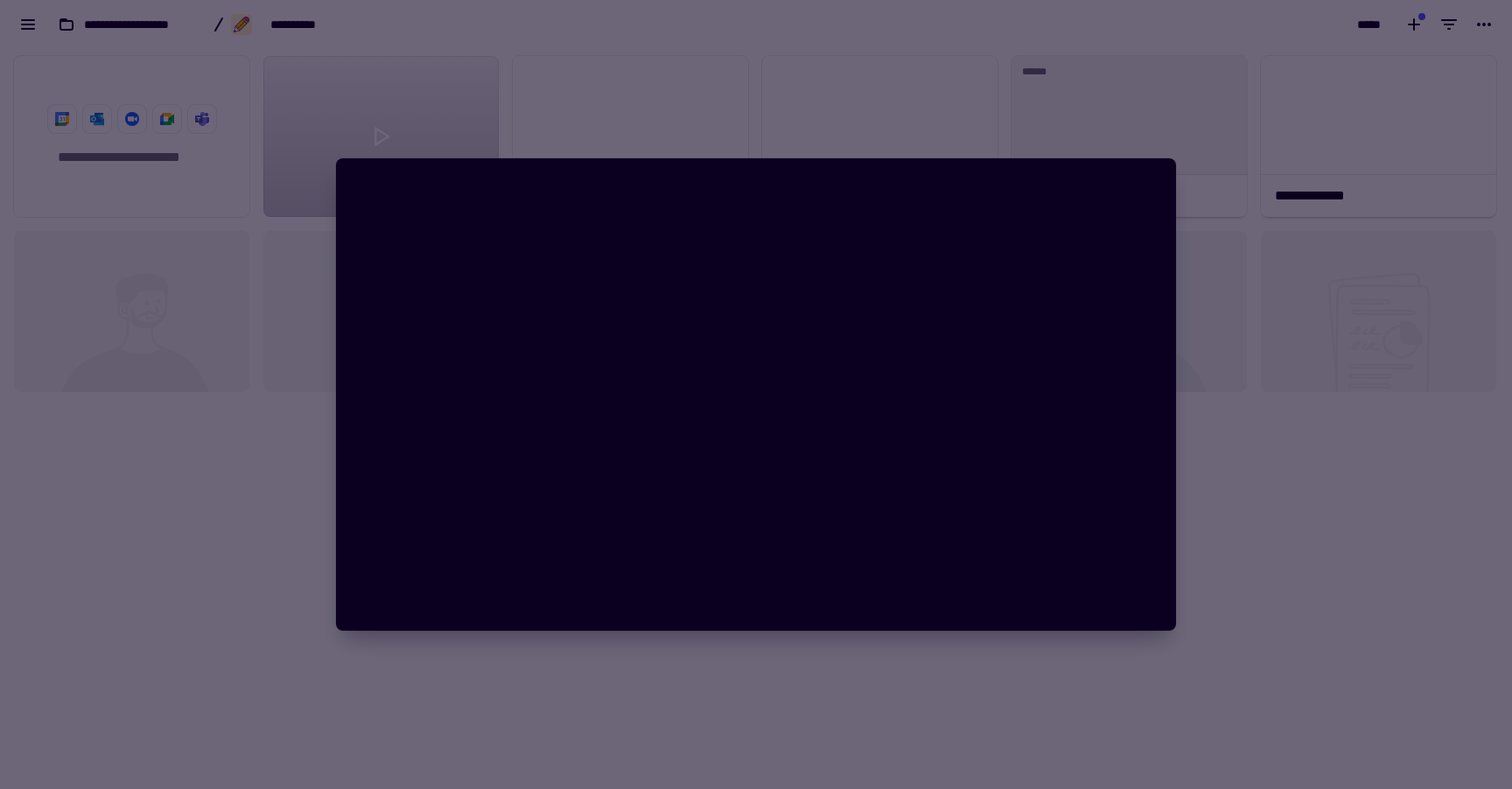 click at bounding box center [756, 394] 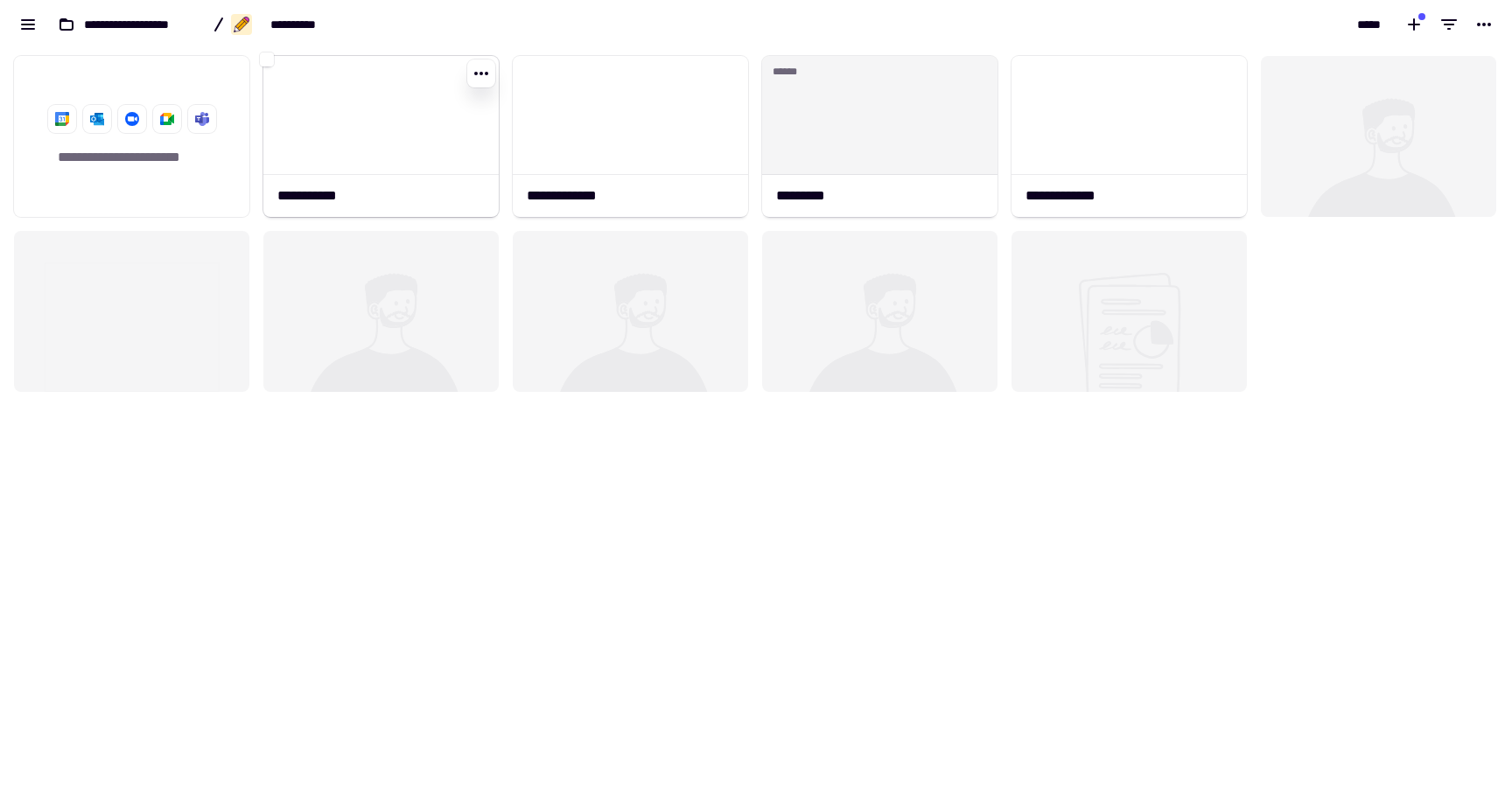 click 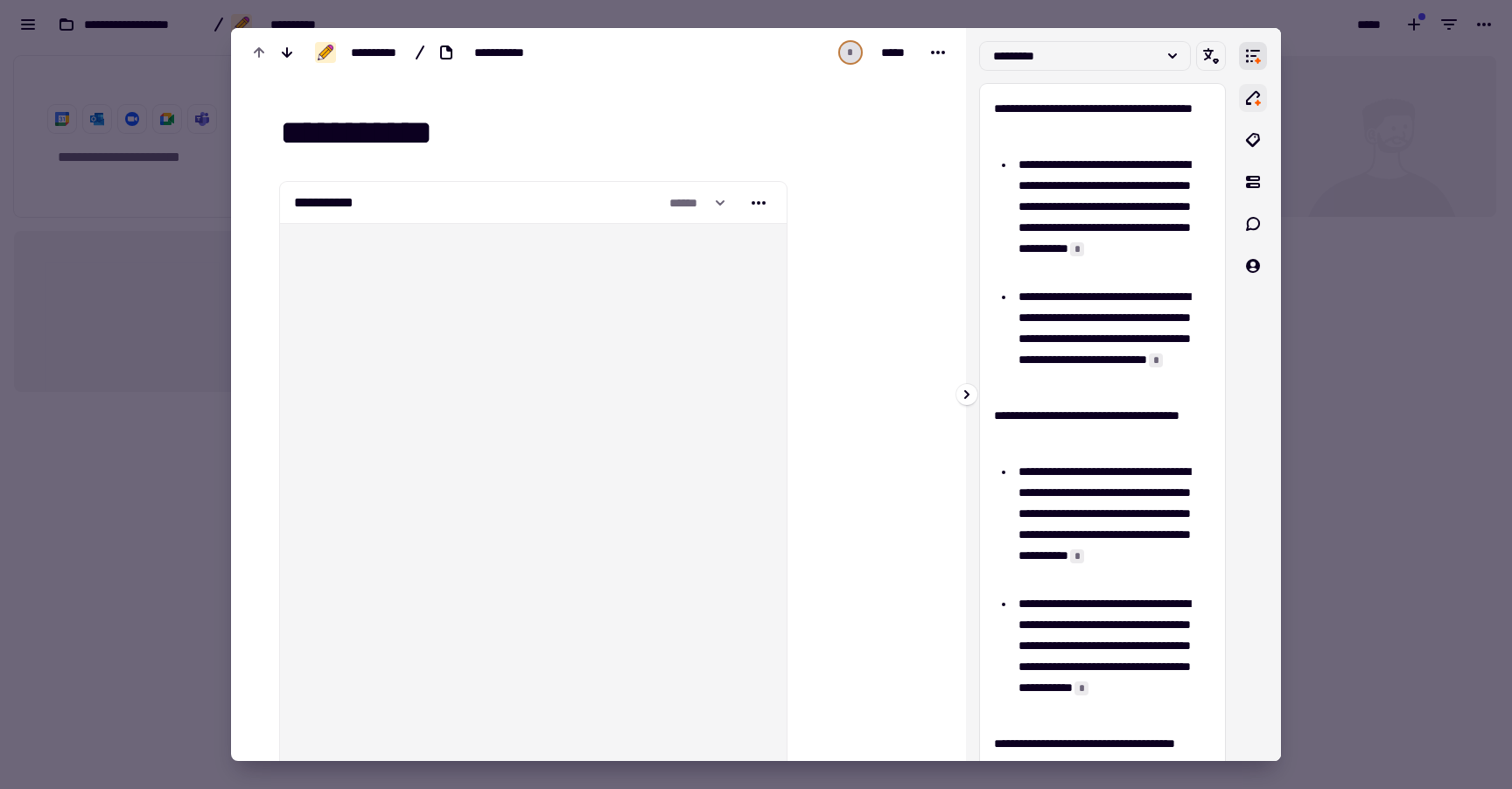 click 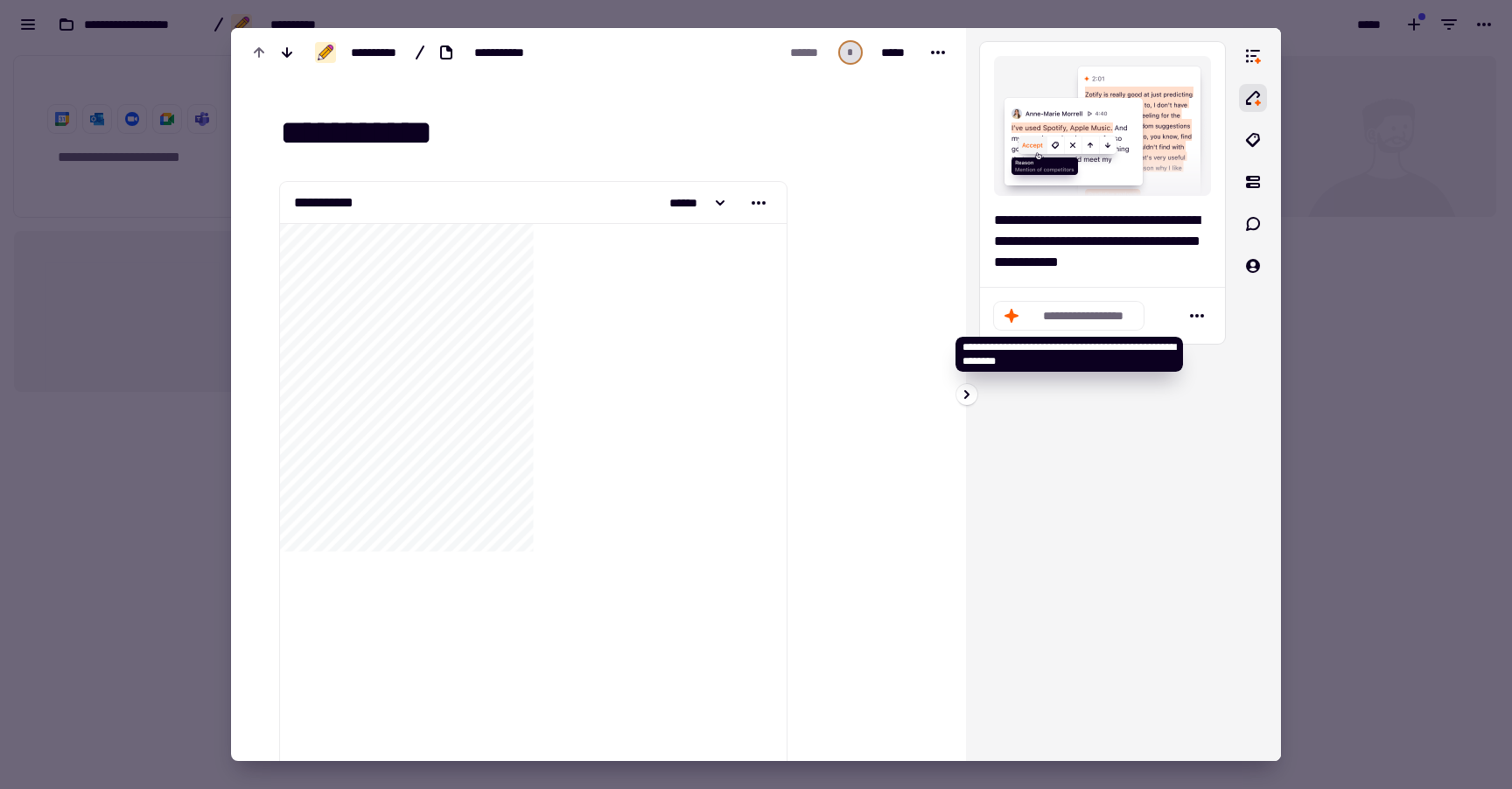 click on "**********" 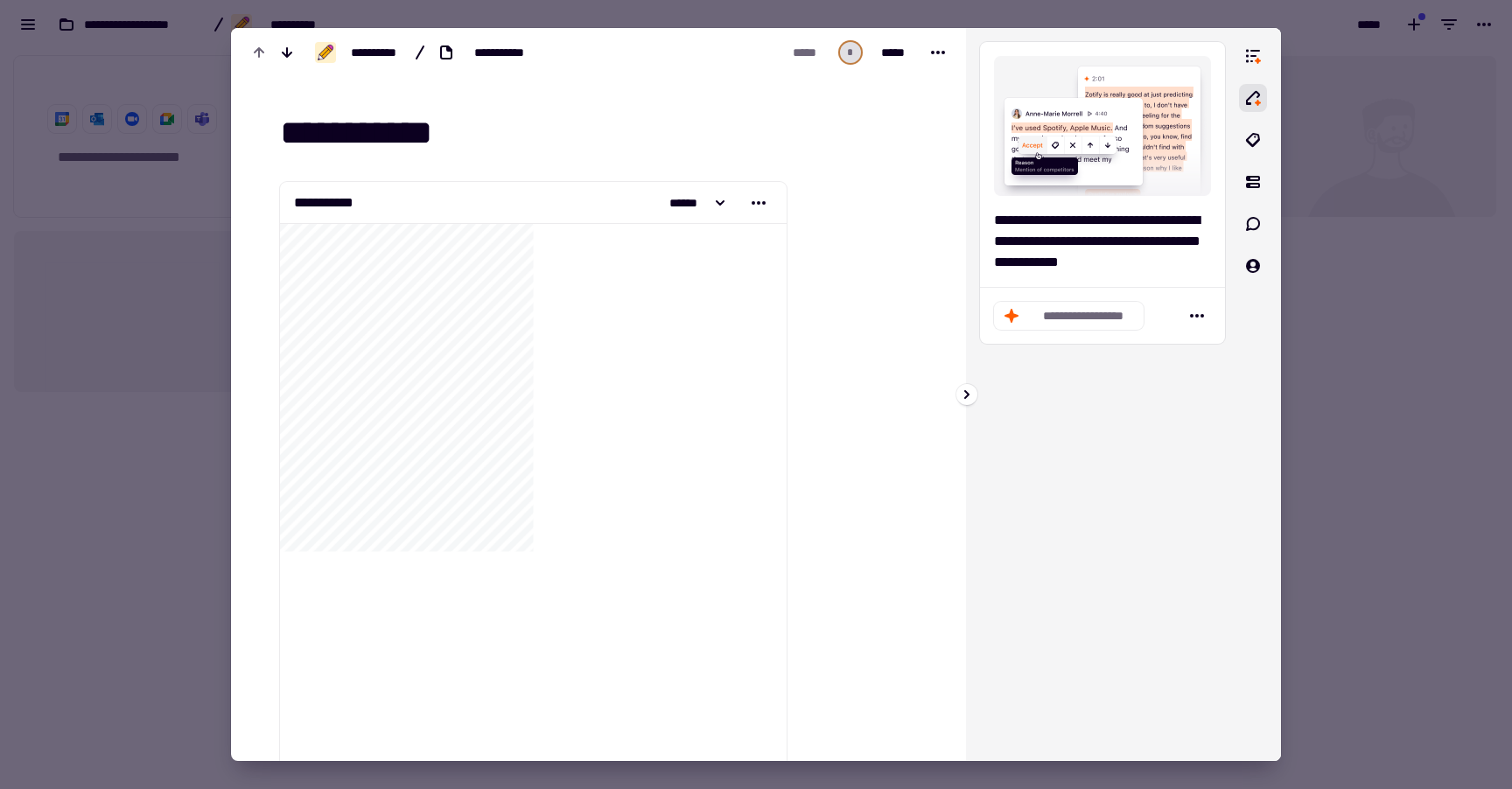 click on "**********" 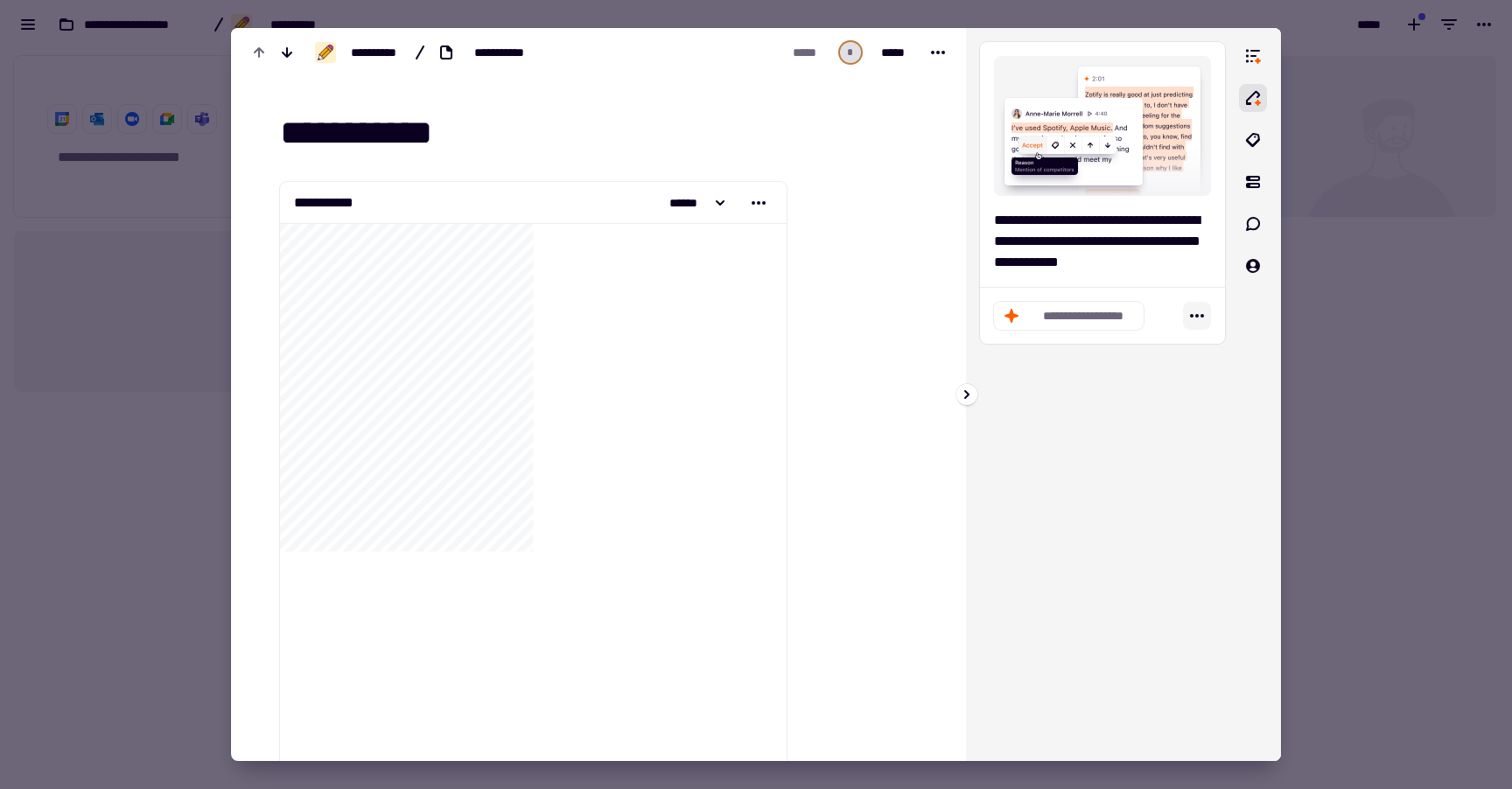 click 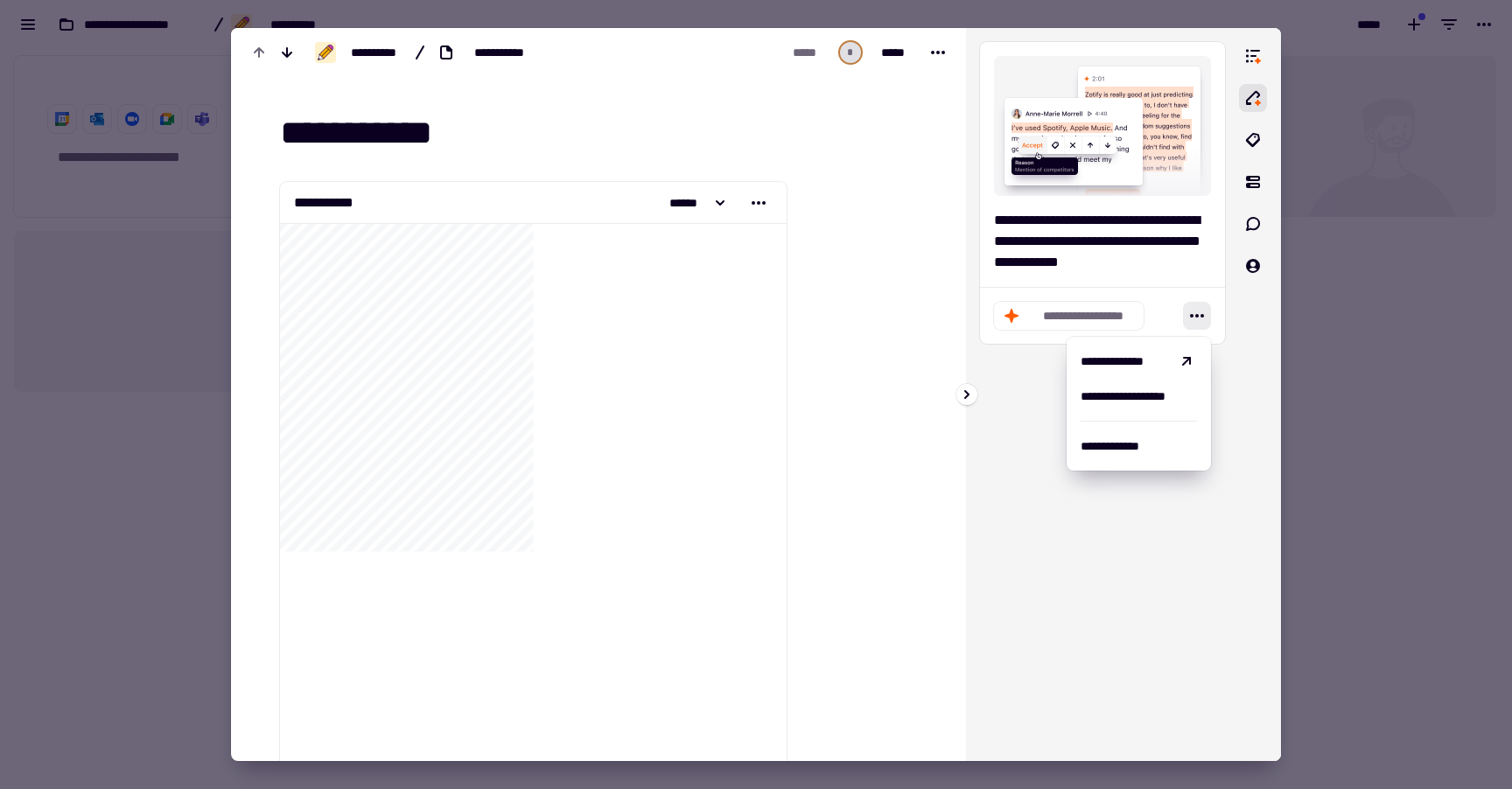 click on "**********" 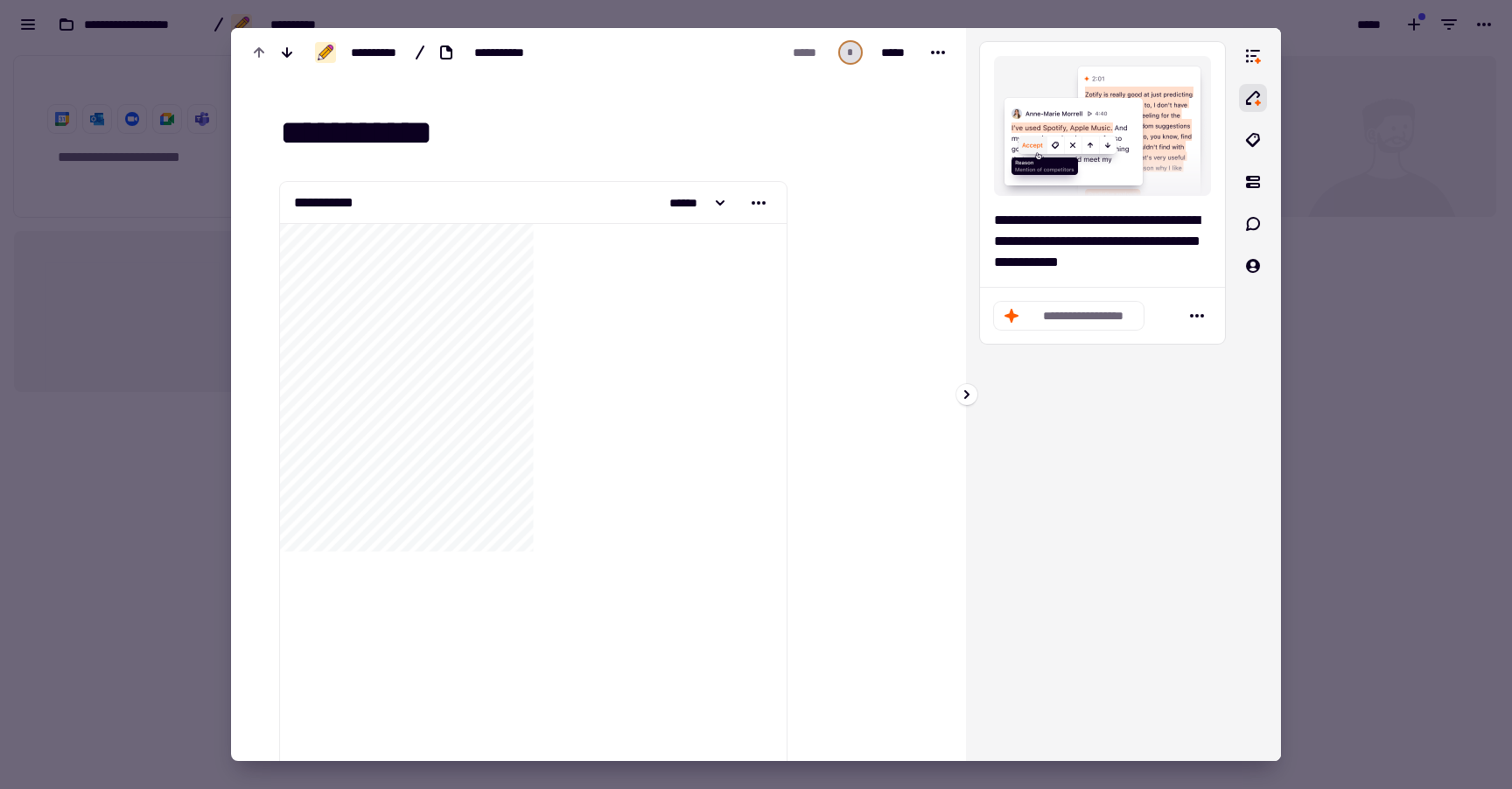 click on "**********" 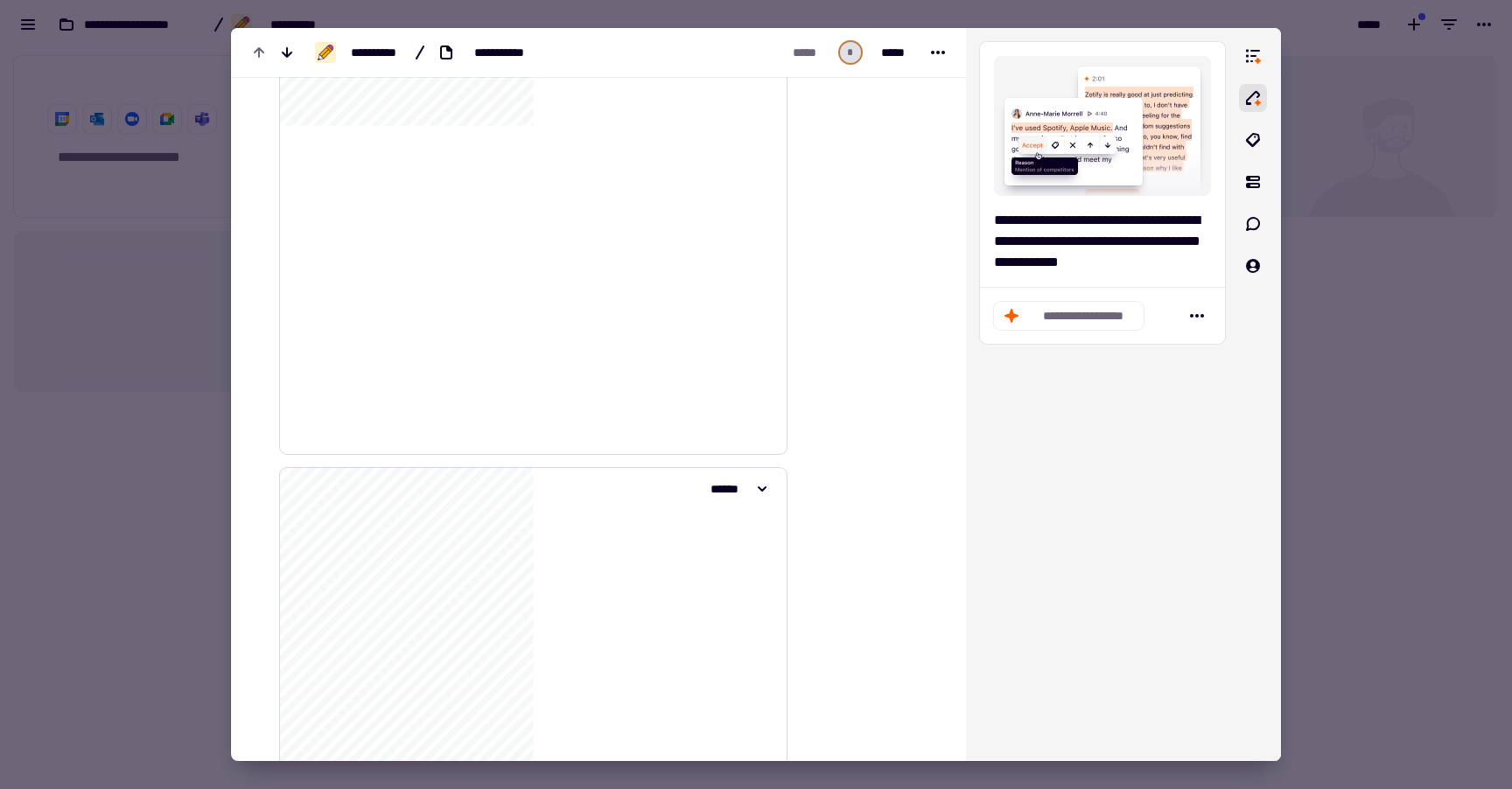 scroll, scrollTop: 1128, scrollLeft: 0, axis: vertical 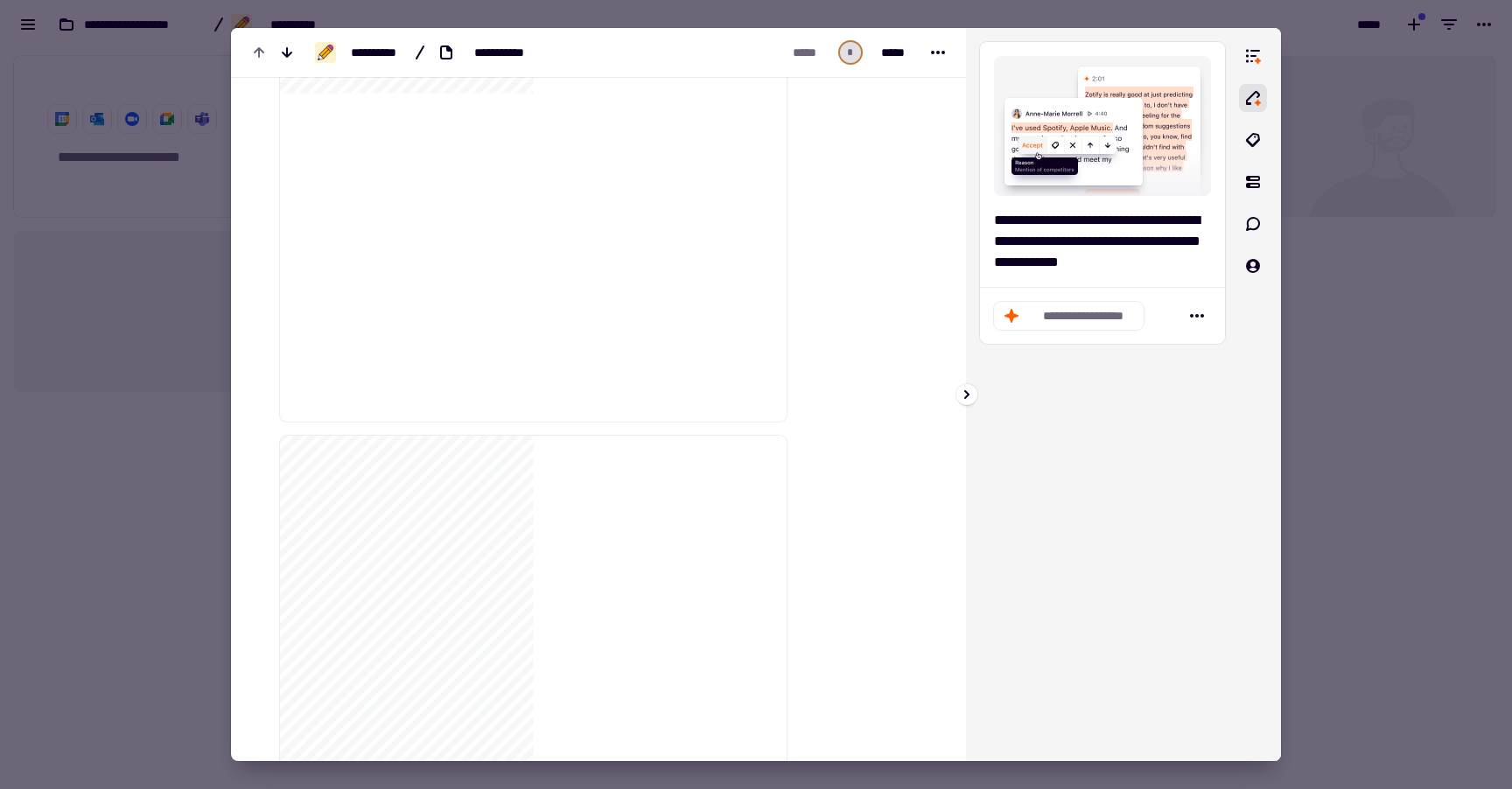 click at bounding box center (1102, 126) 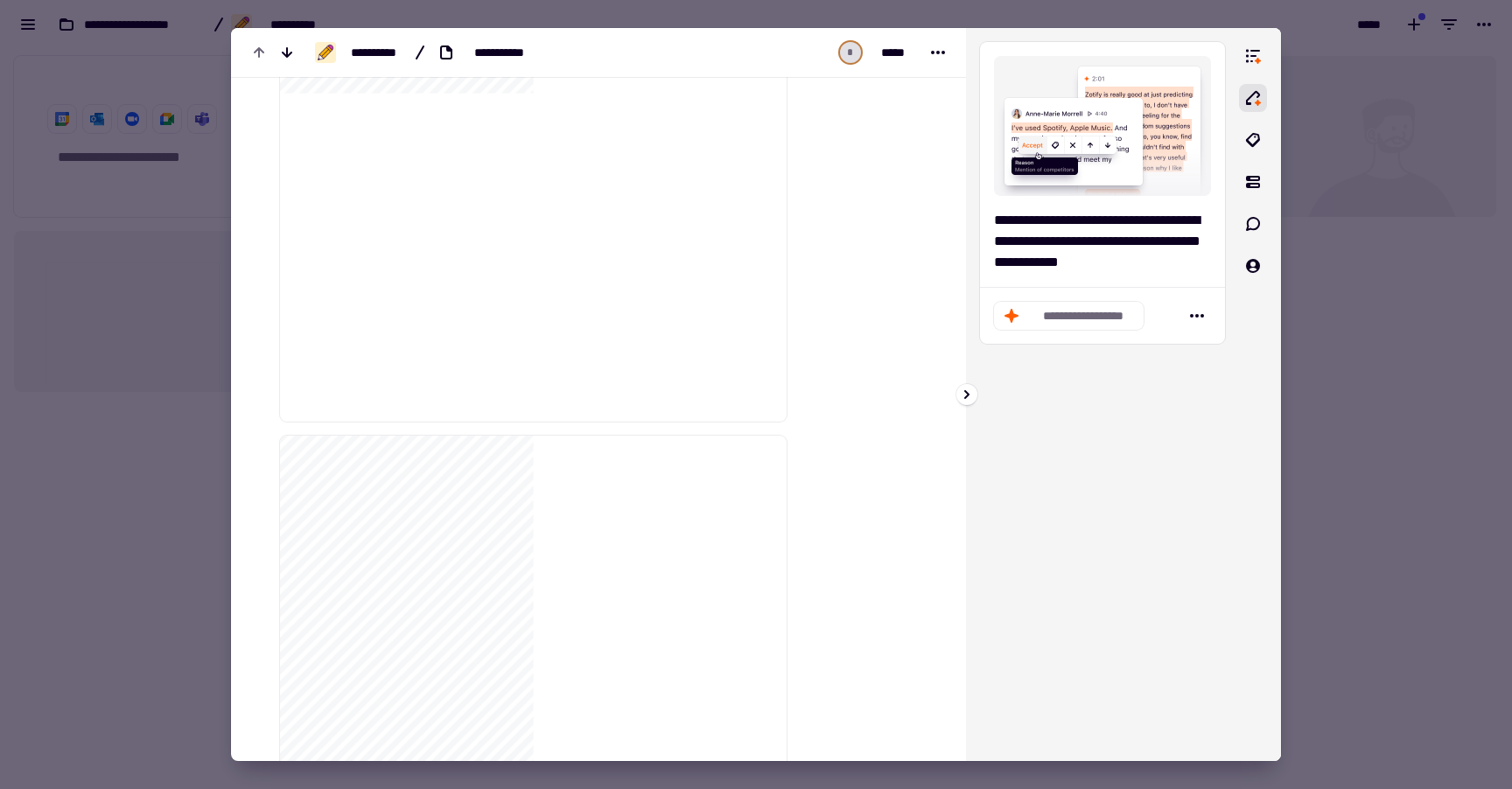 click on "**********" 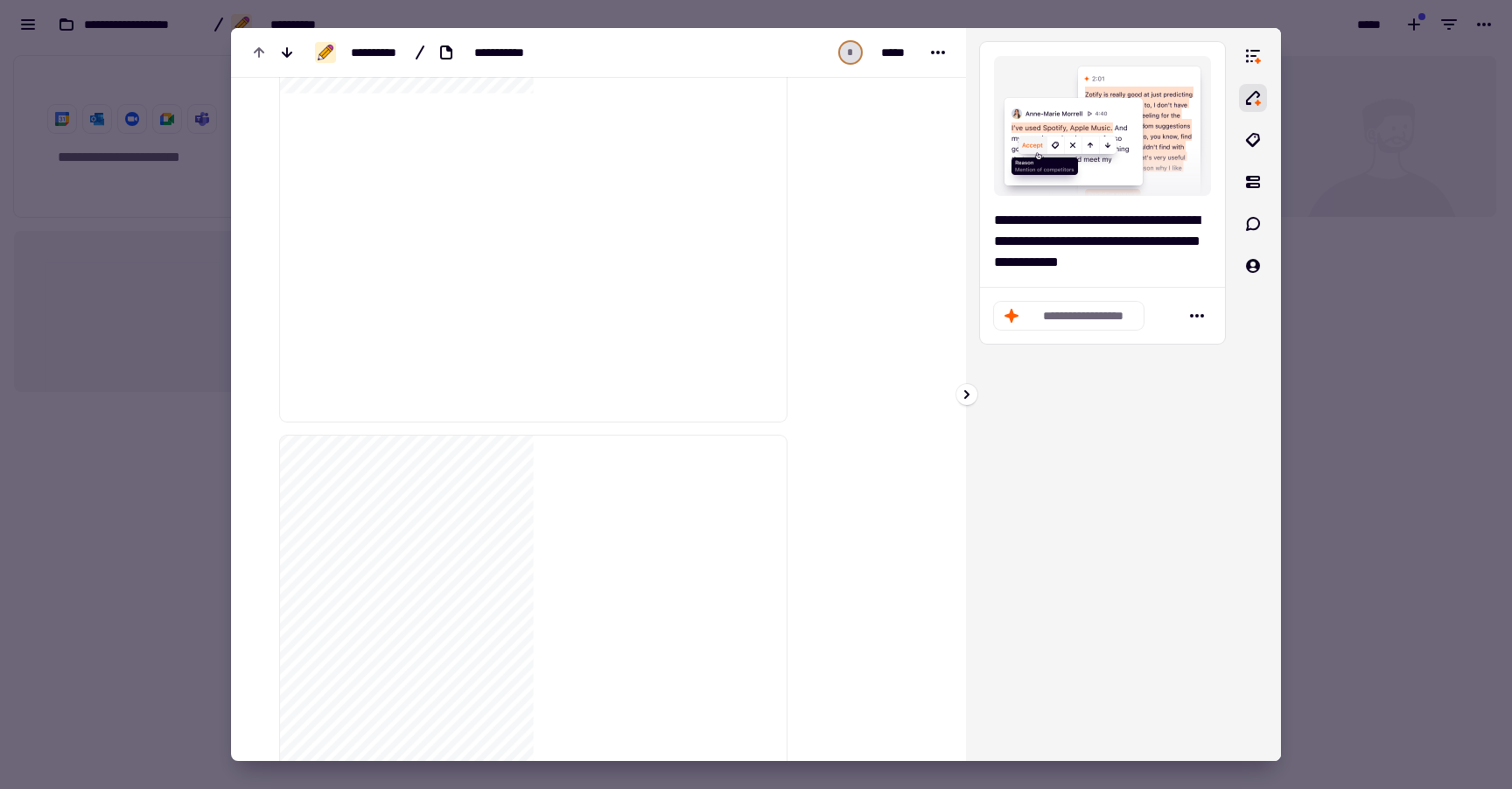 click on "**********" 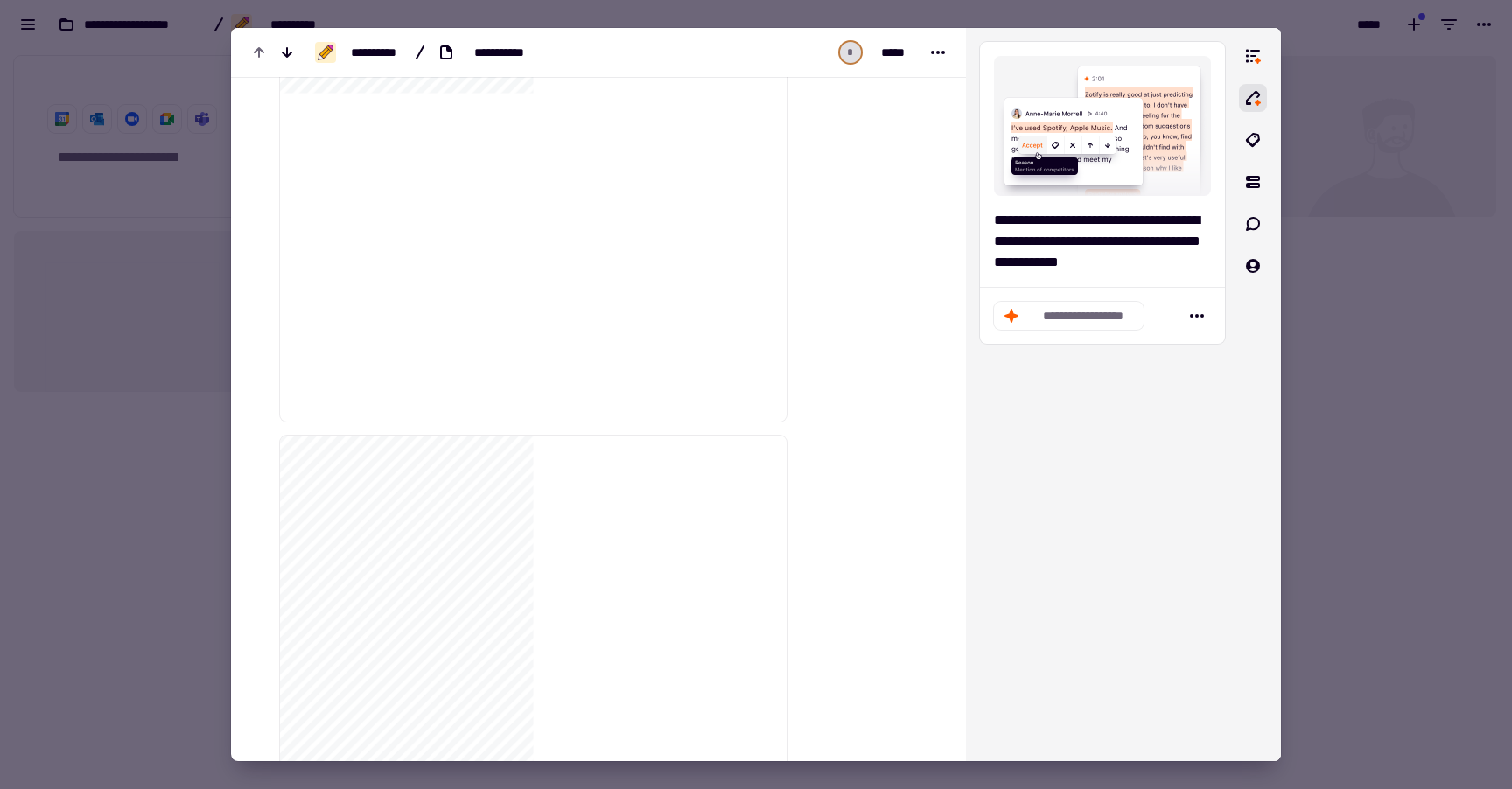 click at bounding box center [756, 394] 